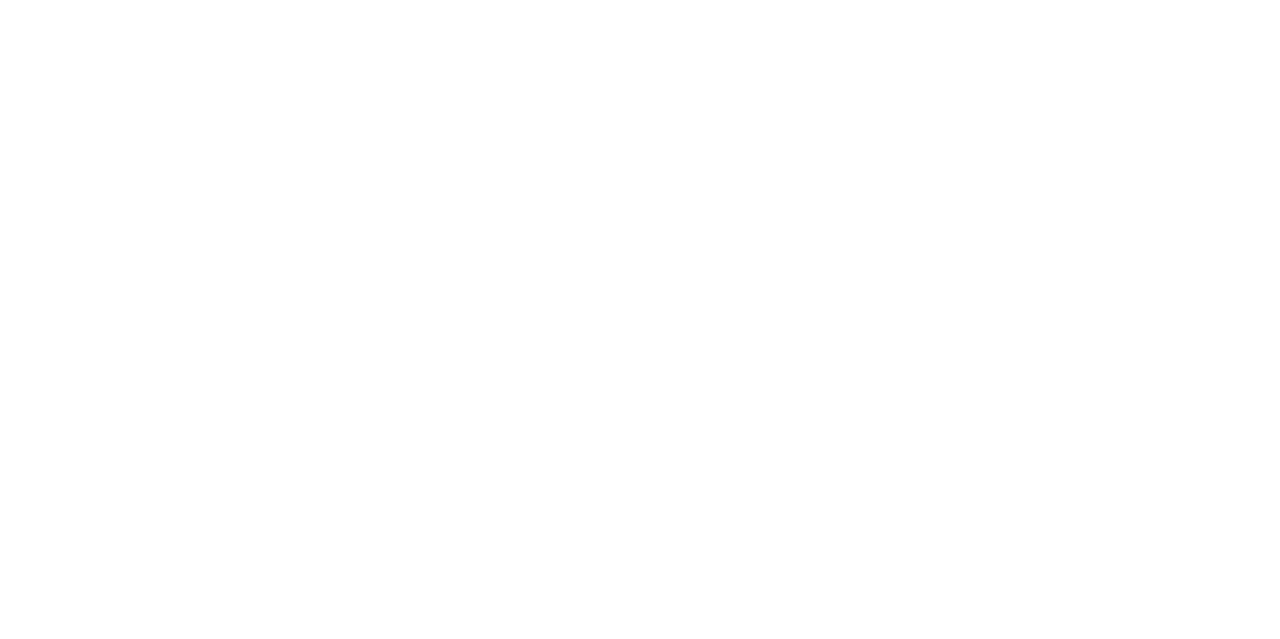 scroll, scrollTop: 0, scrollLeft: 0, axis: both 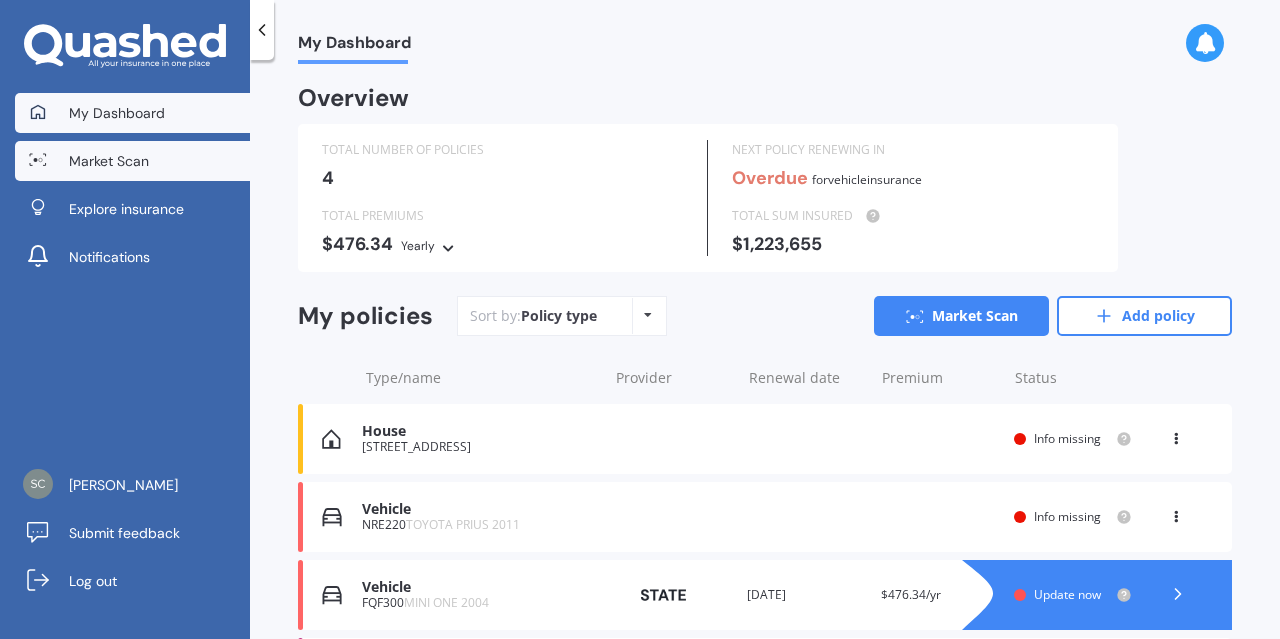 click on "Market Scan" at bounding box center [109, 161] 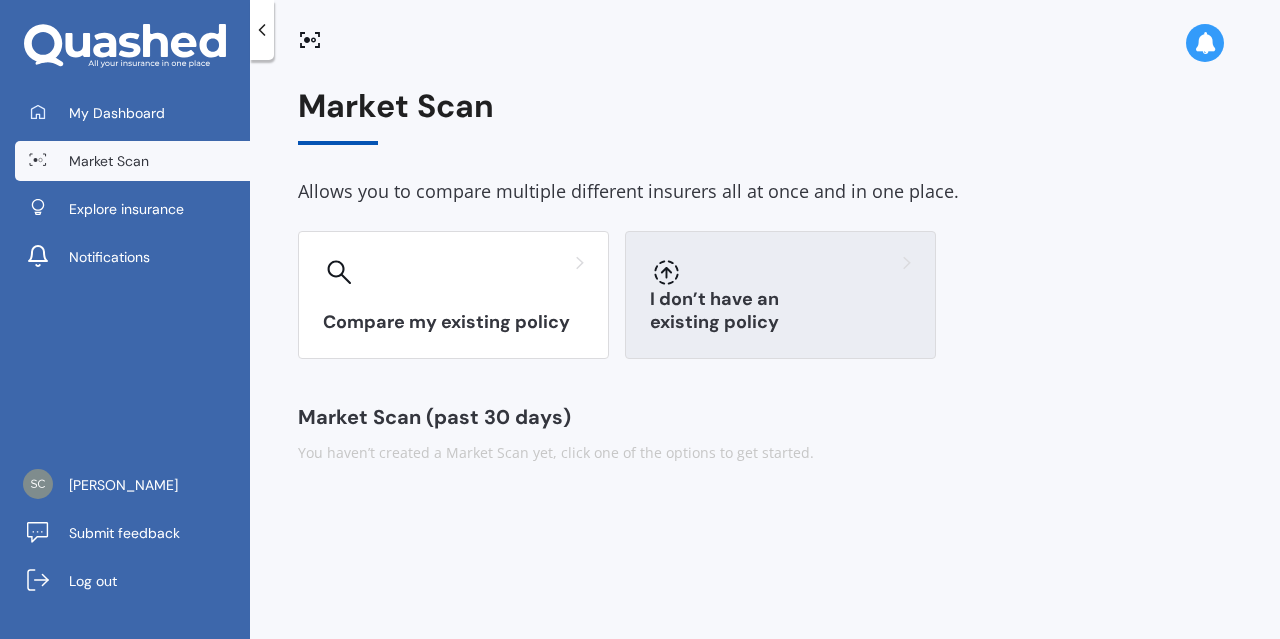 click at bounding box center [780, 272] 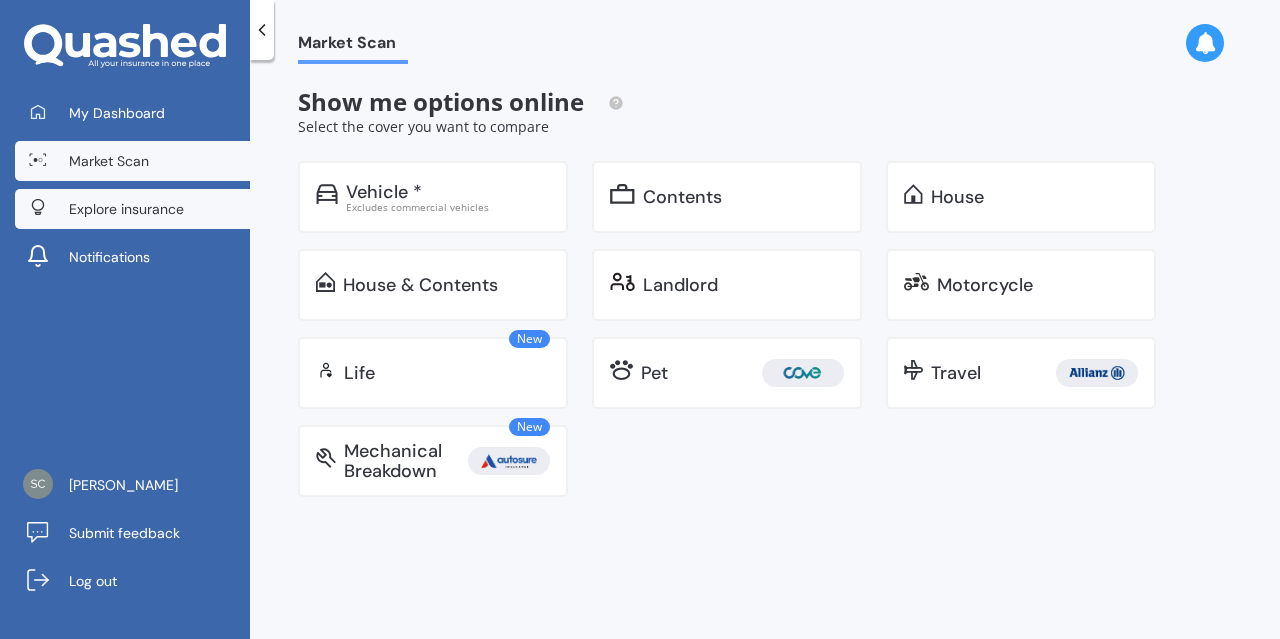click on "Explore insurance" at bounding box center (126, 209) 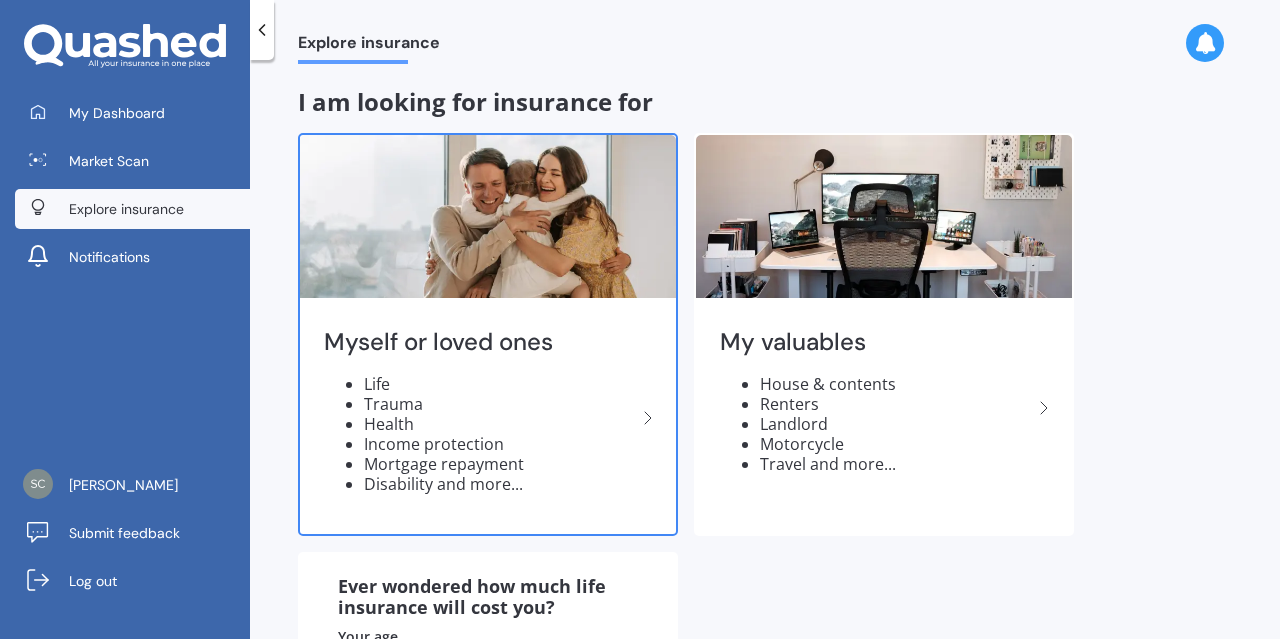 click on "Myself or loved ones Life Trauma Health Income protection Mortgage repayment Disability and more..." at bounding box center (488, 418) 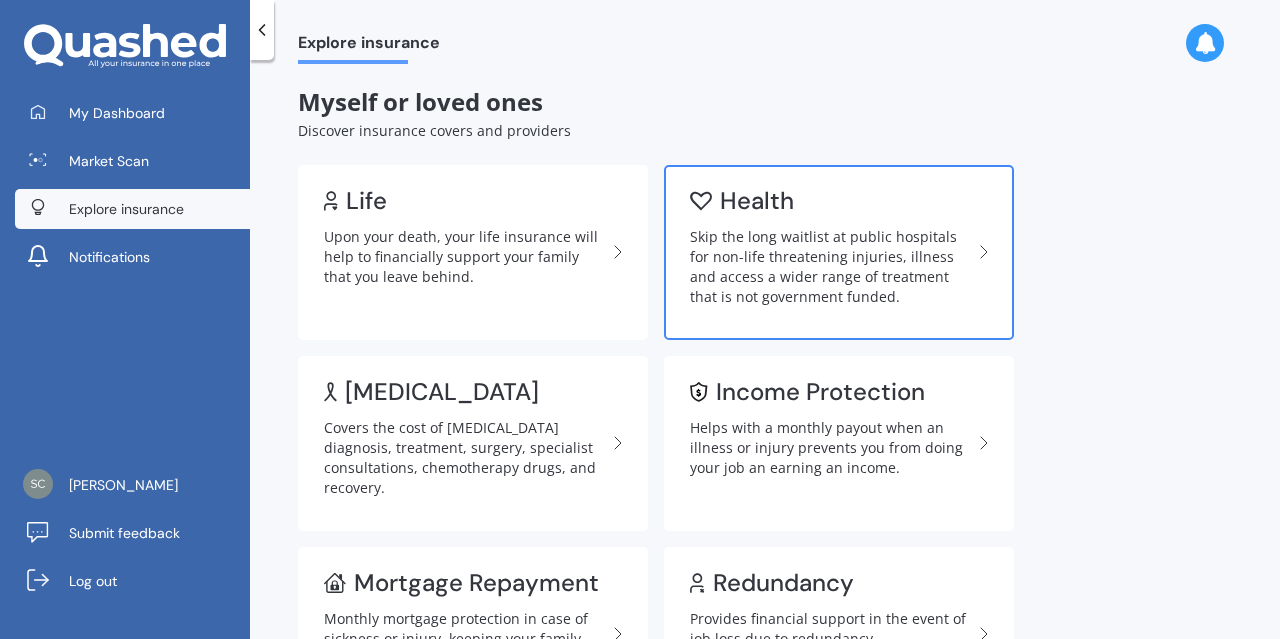click on "Skip the long waitlist at public hospitals for non-life threatening injuries, illness and access a wider range of treatment that is not government funded." at bounding box center [831, 267] 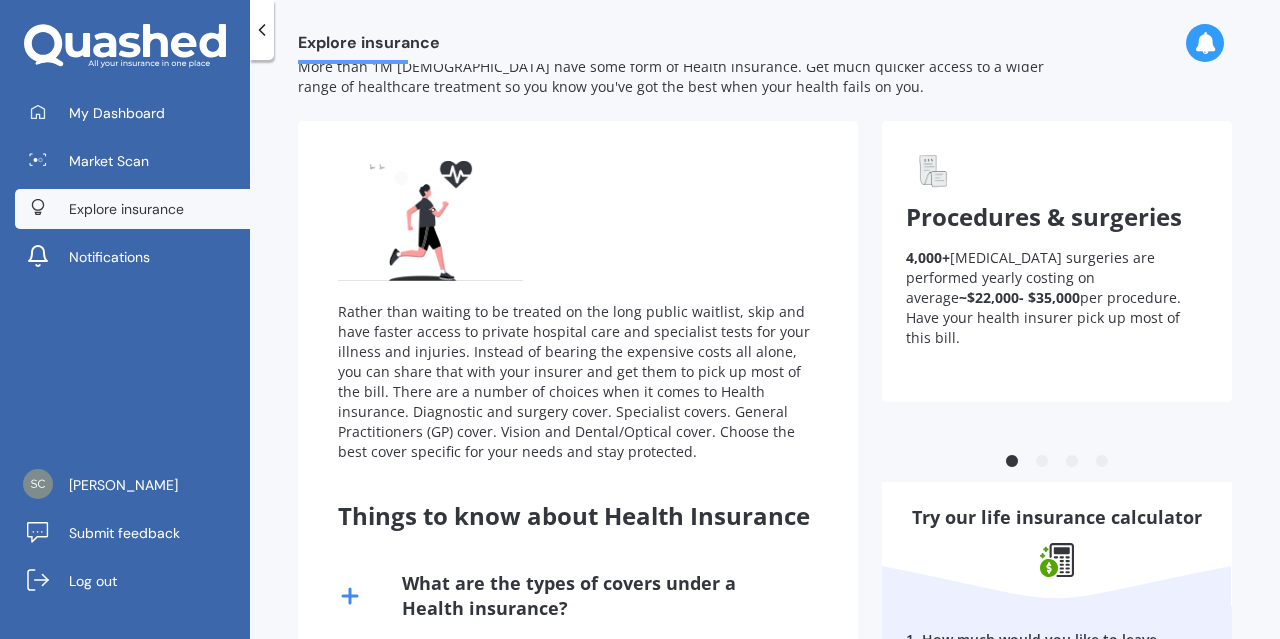 scroll, scrollTop: 0, scrollLeft: 0, axis: both 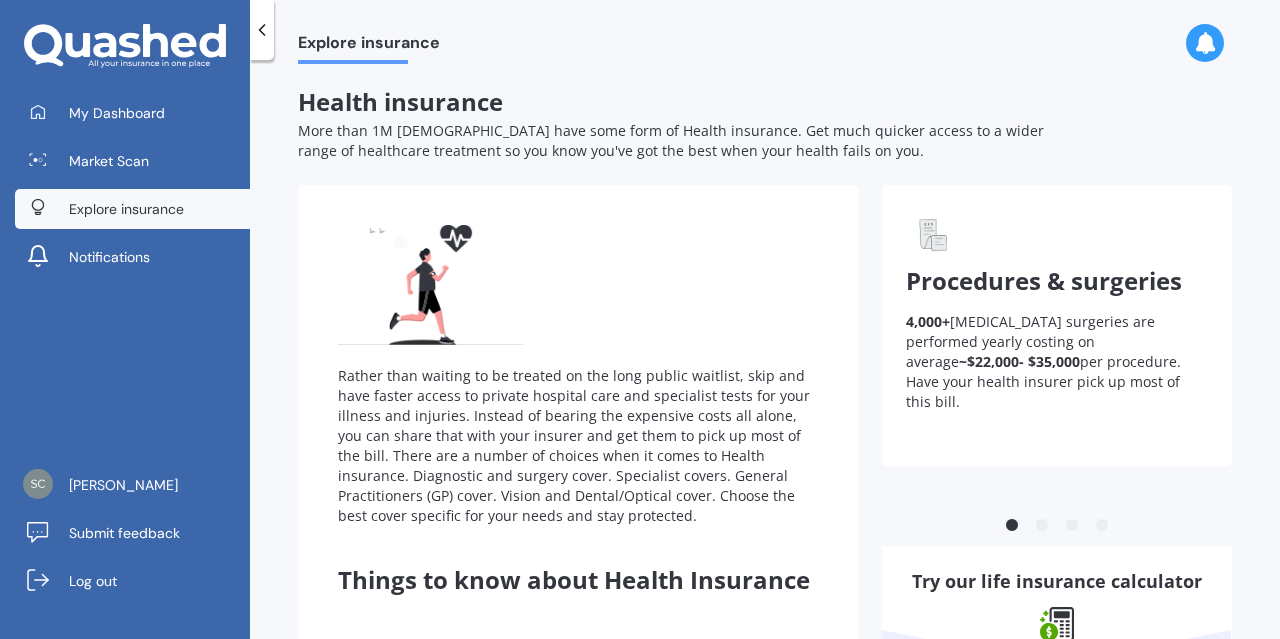 click on "Rather than waiting to be treated on the long public waitlist, skip and have faster access to private hospital care and specialist tests for your illness and injuries. Instead of bearing the expensive costs all alone, you can share that with your insurer and get them to pick up most of the bill.
There are a number of choices when it comes to Health insurance. Diagnostic and surgery cover. Specialist covers. General Practitioners (GP) cover. Vision and Dental/Optical cover. Choose the best cover specific for your needs and stay protected." at bounding box center (578, 375) 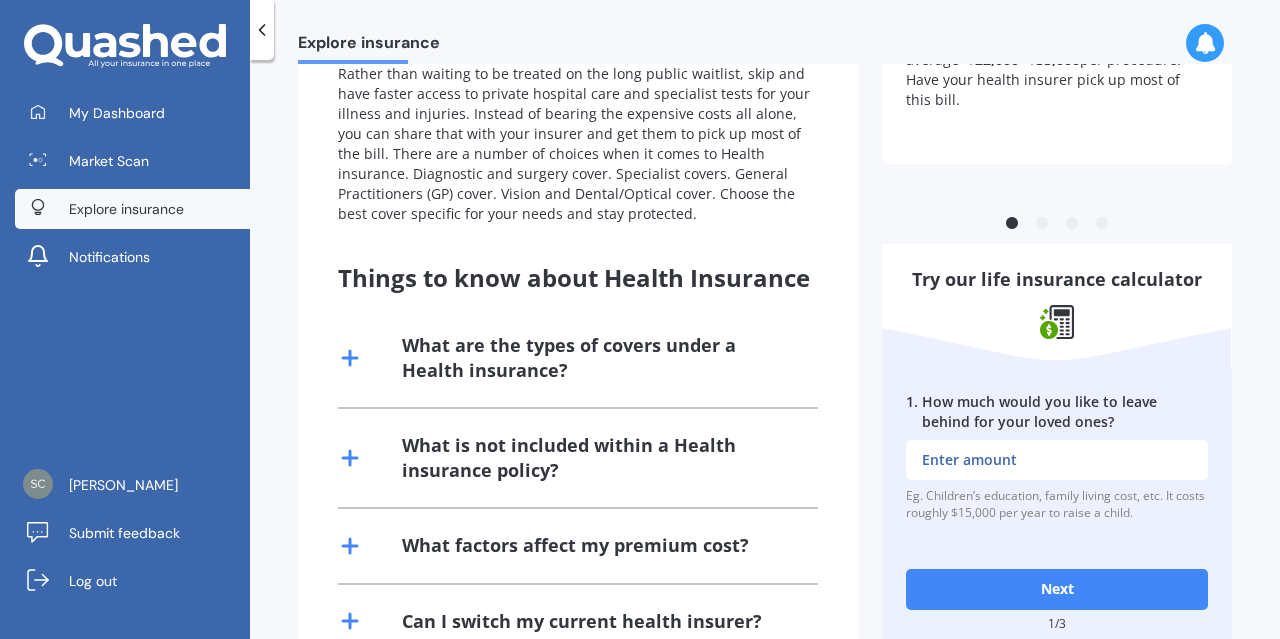 scroll, scrollTop: 400, scrollLeft: 0, axis: vertical 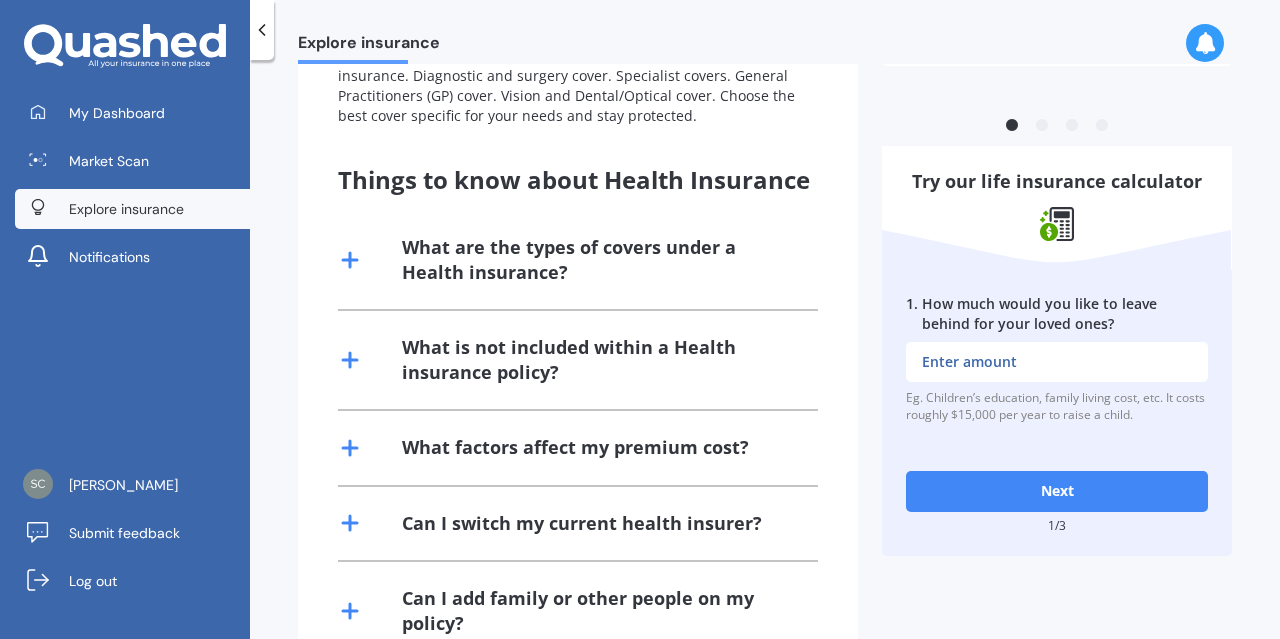 click 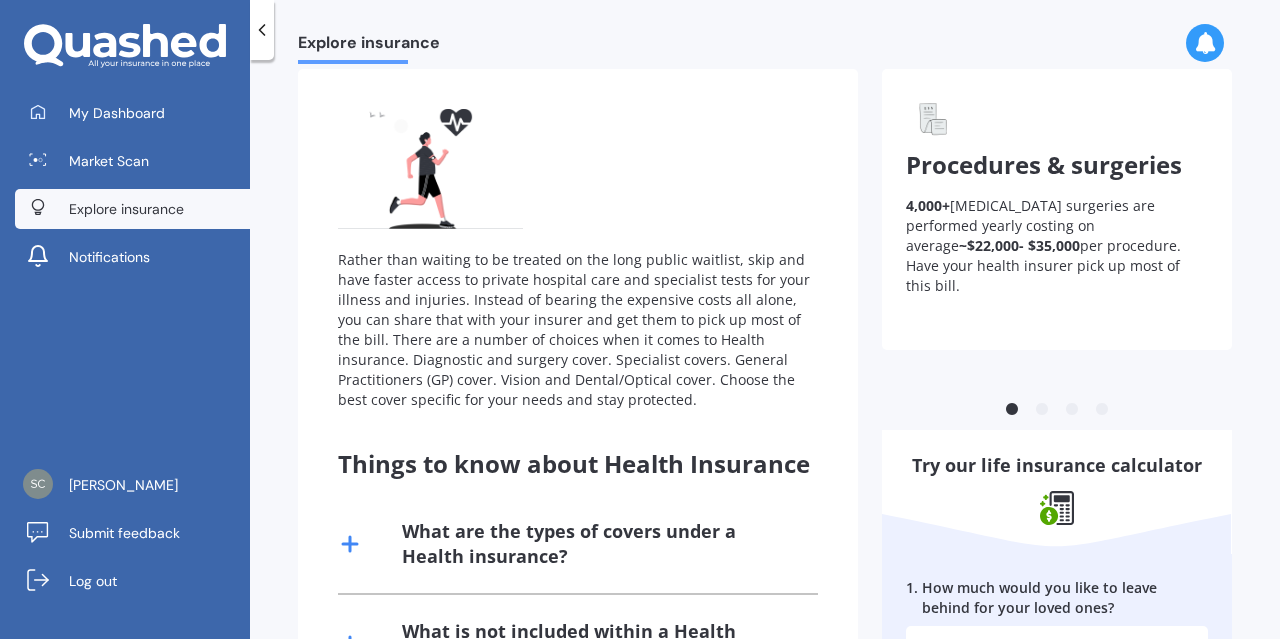 scroll, scrollTop: 0, scrollLeft: 0, axis: both 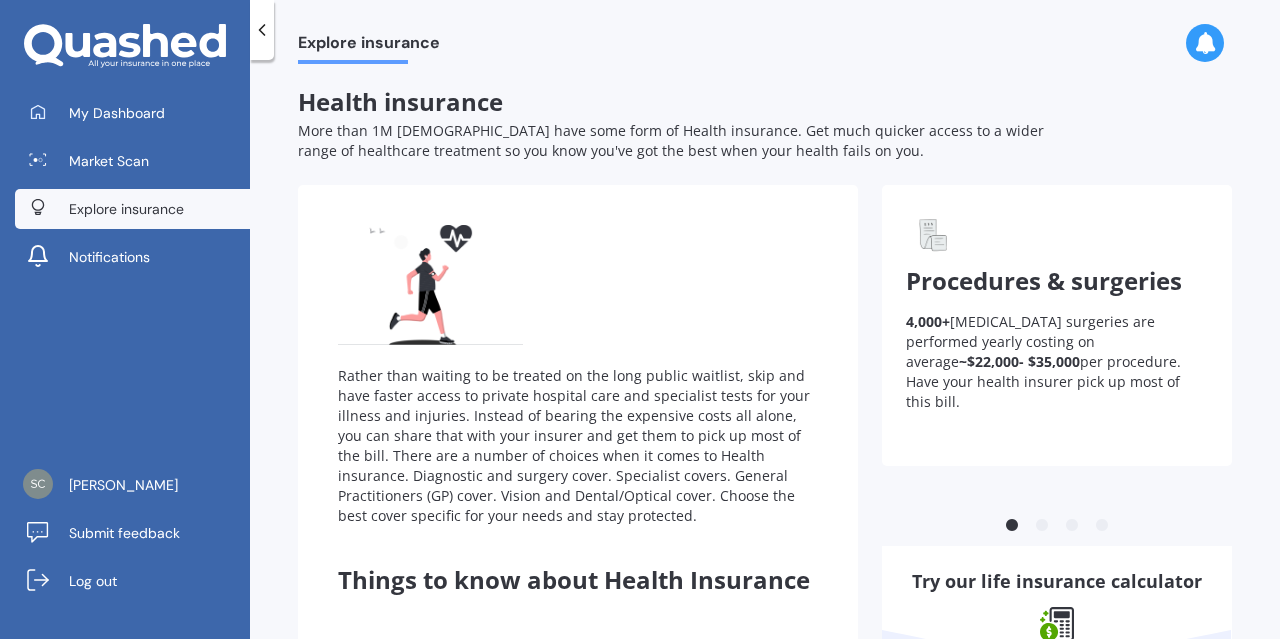 click on "4,000+  [MEDICAL_DATA] surgeries are performed yearly costing on average  ~$22,000- $35,000  per procedure. Have your health insurer pick up most of this bill." at bounding box center (1057, 362) 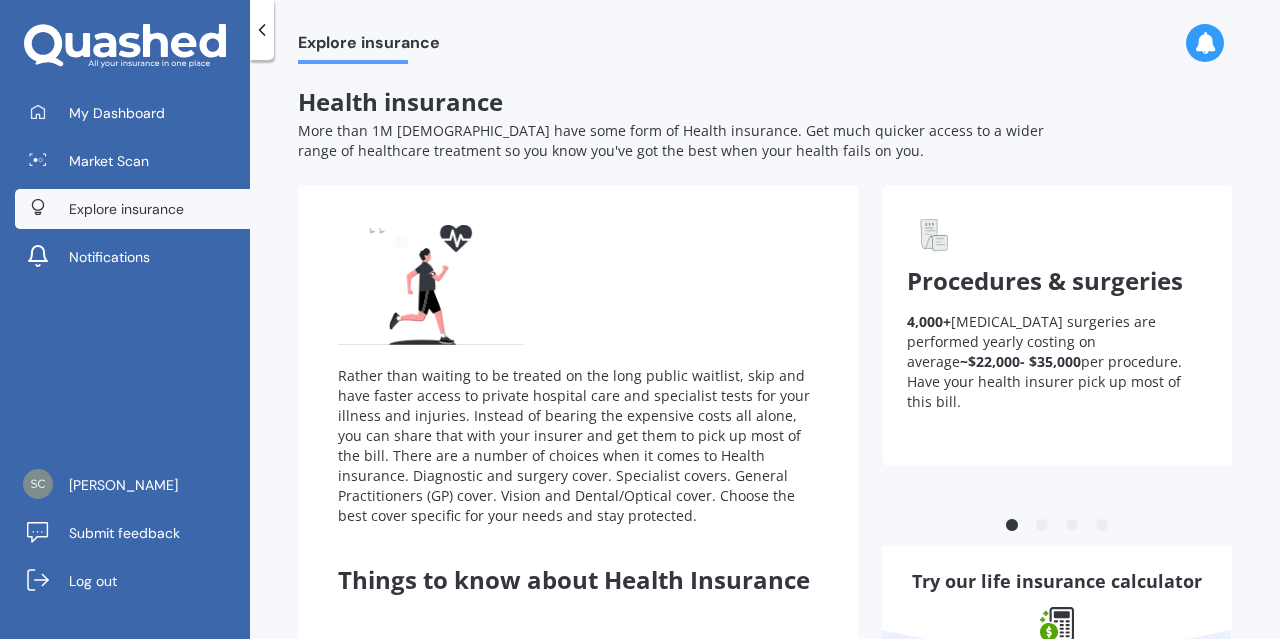 click on "Procedures & surgeries 4,000+  [MEDICAL_DATA] surgeries are performed yearly costing on average  ~$22,000- $35,000  per procedure. Have your health insurer pick up most of this bill." at bounding box center [1058, 325] 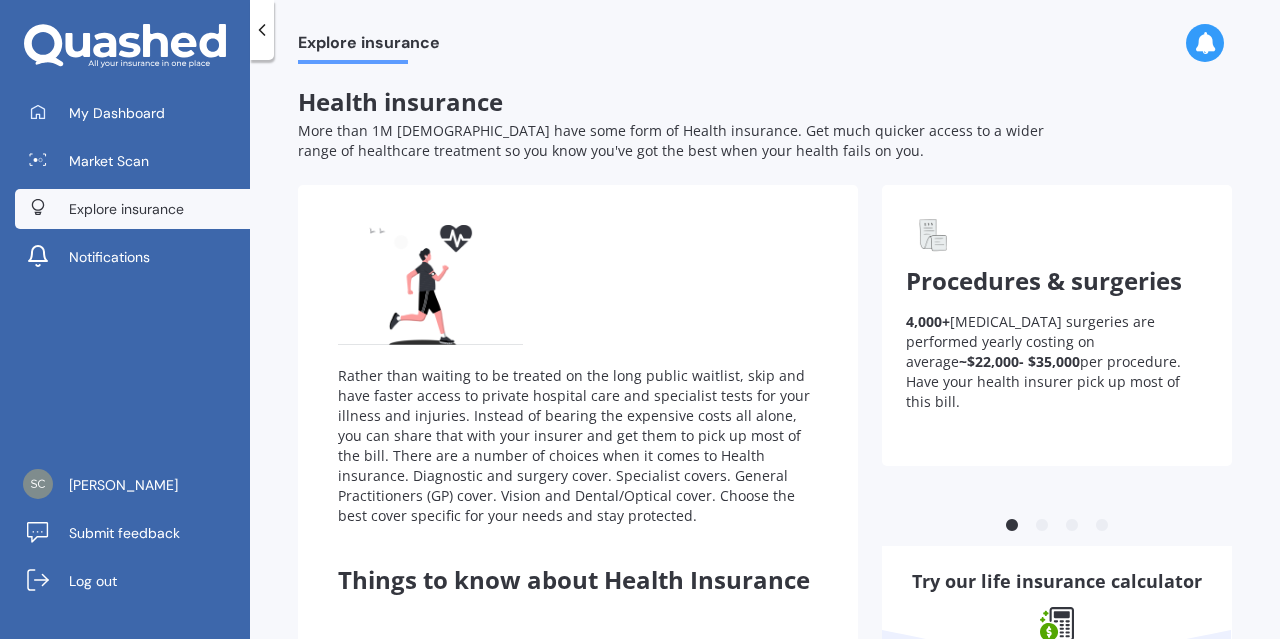 drag, startPoint x: 720, startPoint y: 445, endPoint x: 708, endPoint y: 442, distance: 12.369317 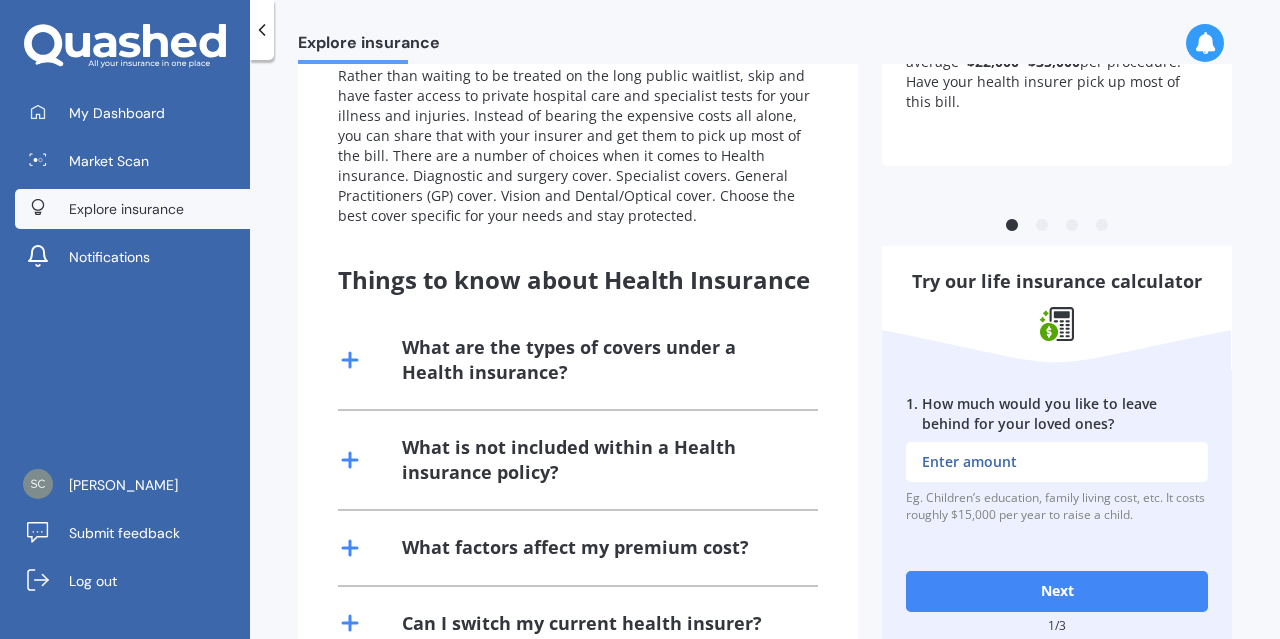 scroll, scrollTop: 501, scrollLeft: 0, axis: vertical 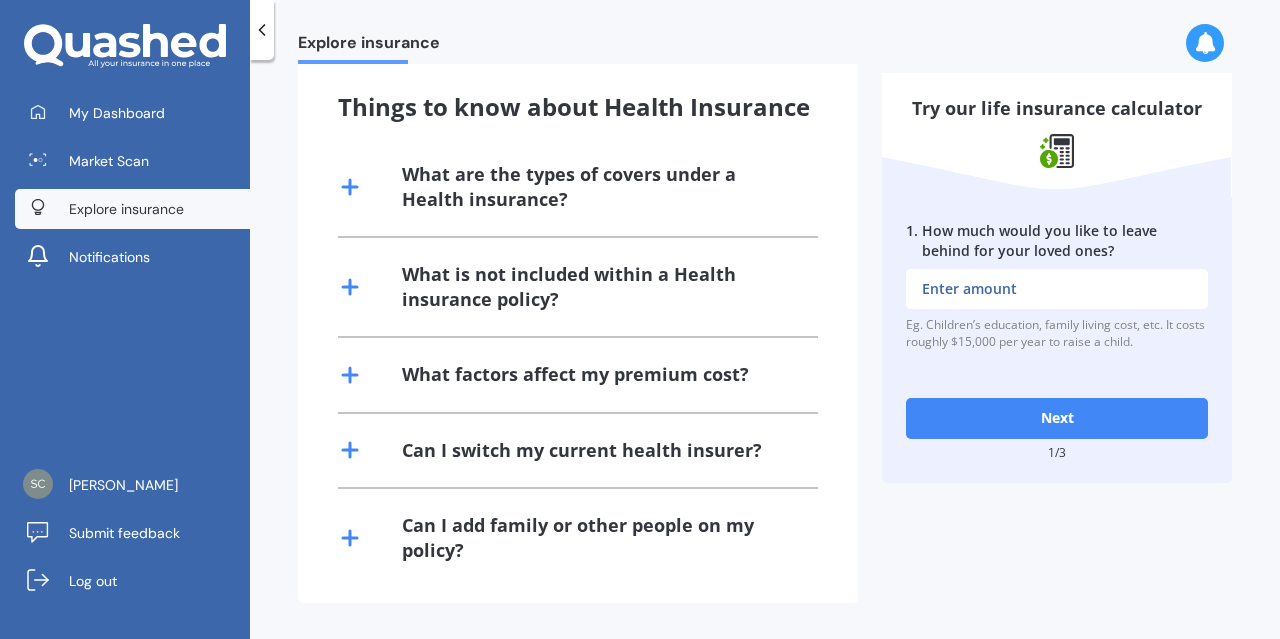 click on "1 . How much would you like to leave behind for your loved ones?" at bounding box center [1057, 289] 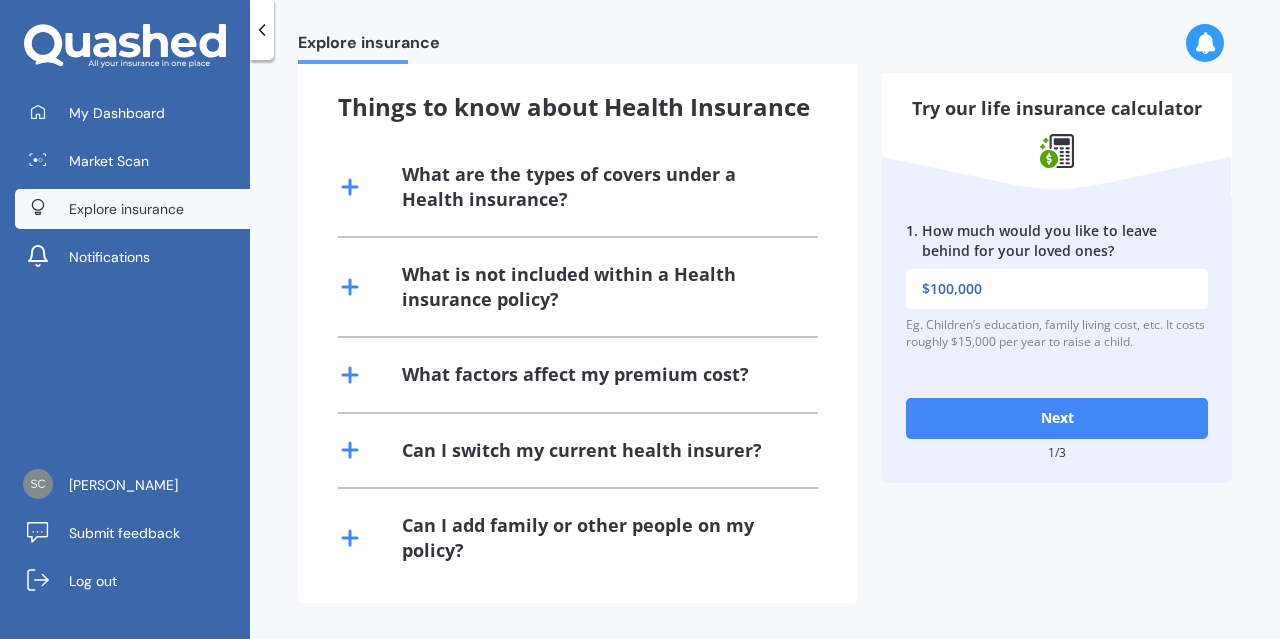 type on "$100,000" 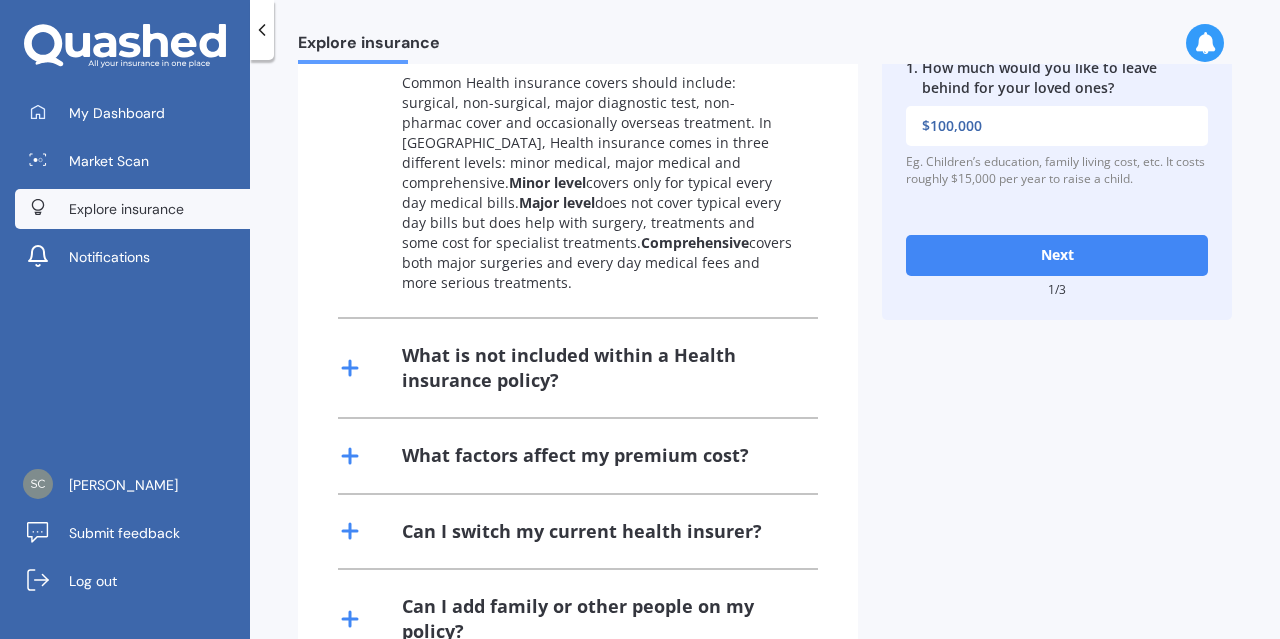 scroll, scrollTop: 725, scrollLeft: 0, axis: vertical 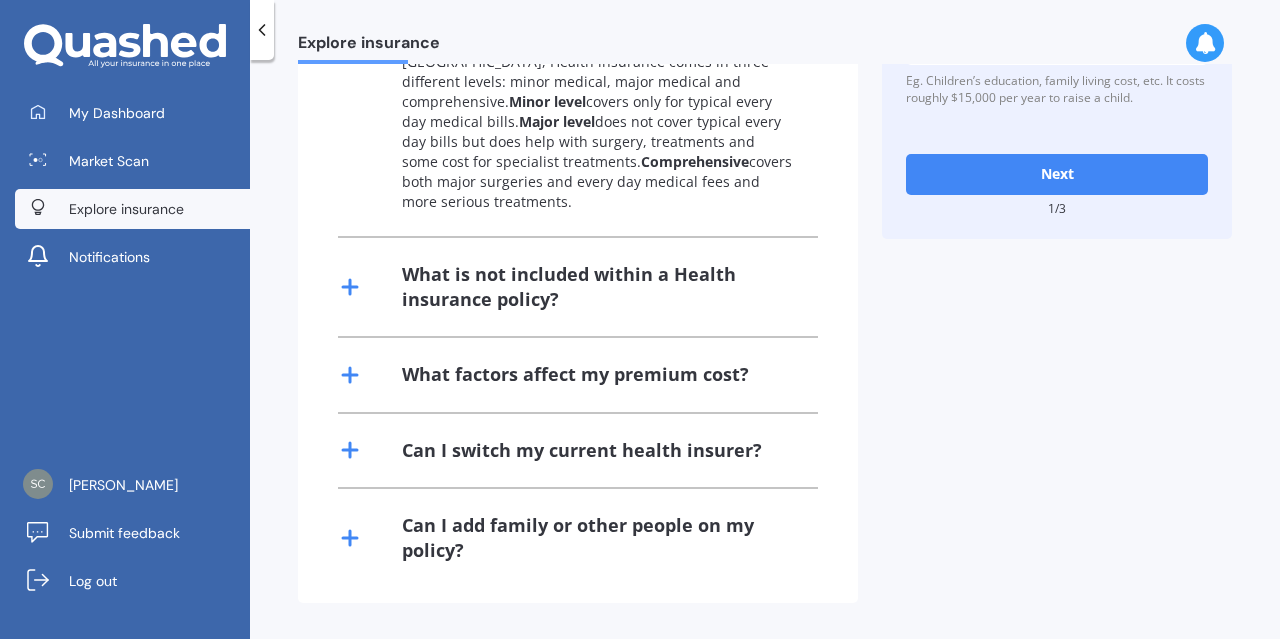 click on "What is not included within a Health insurance policy?" at bounding box center [598, 287] 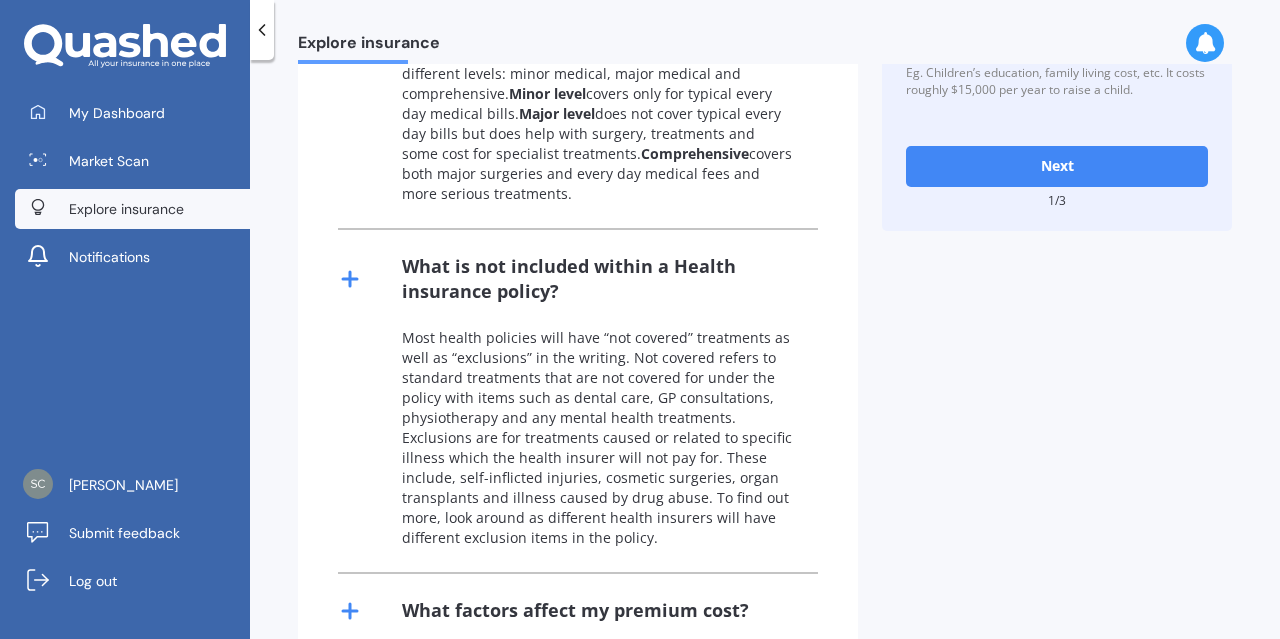 scroll, scrollTop: 969, scrollLeft: 0, axis: vertical 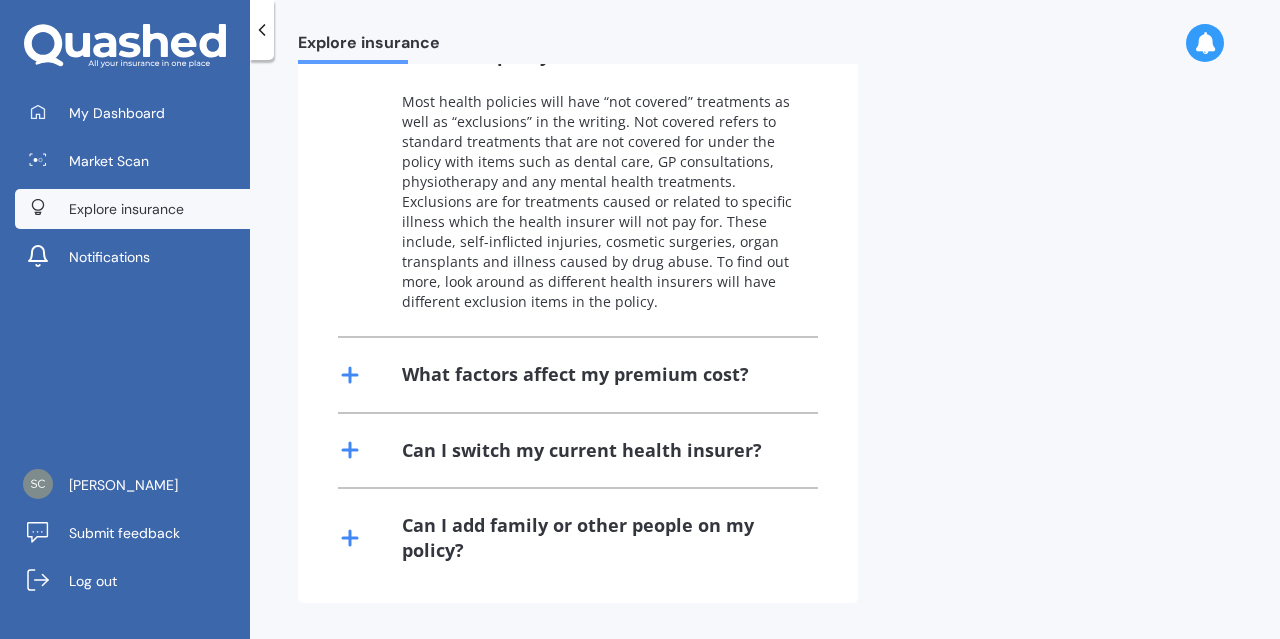 click on "What factors affect my premium cost?" at bounding box center (575, 374) 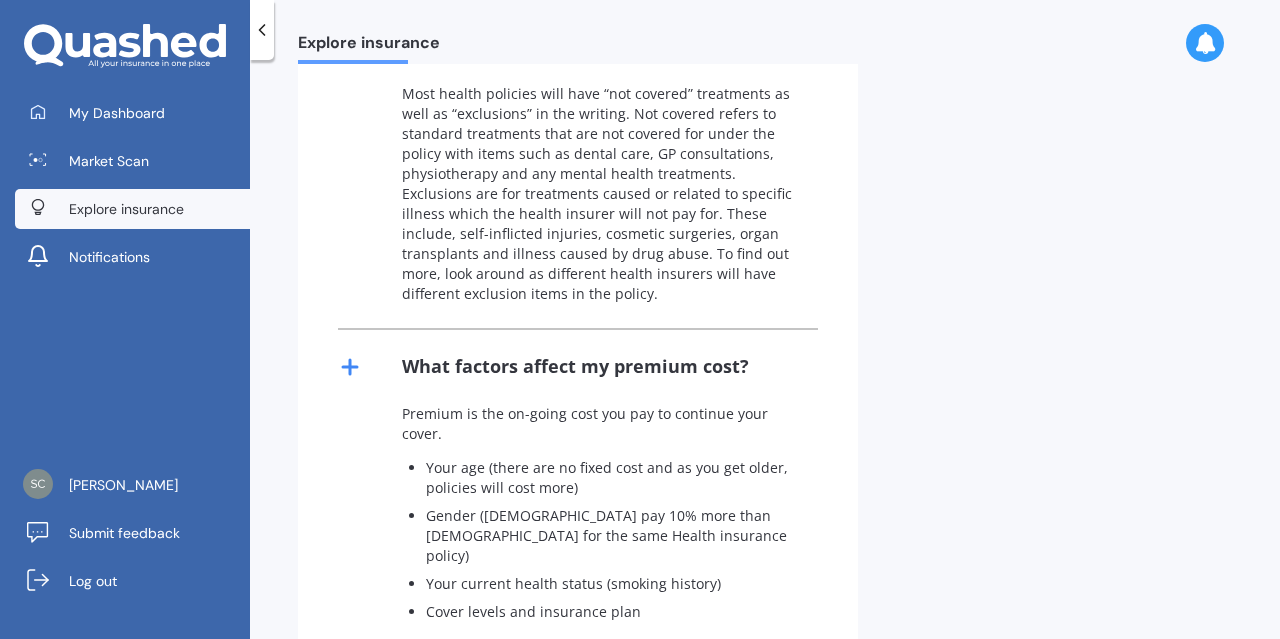 scroll, scrollTop: 1199, scrollLeft: 0, axis: vertical 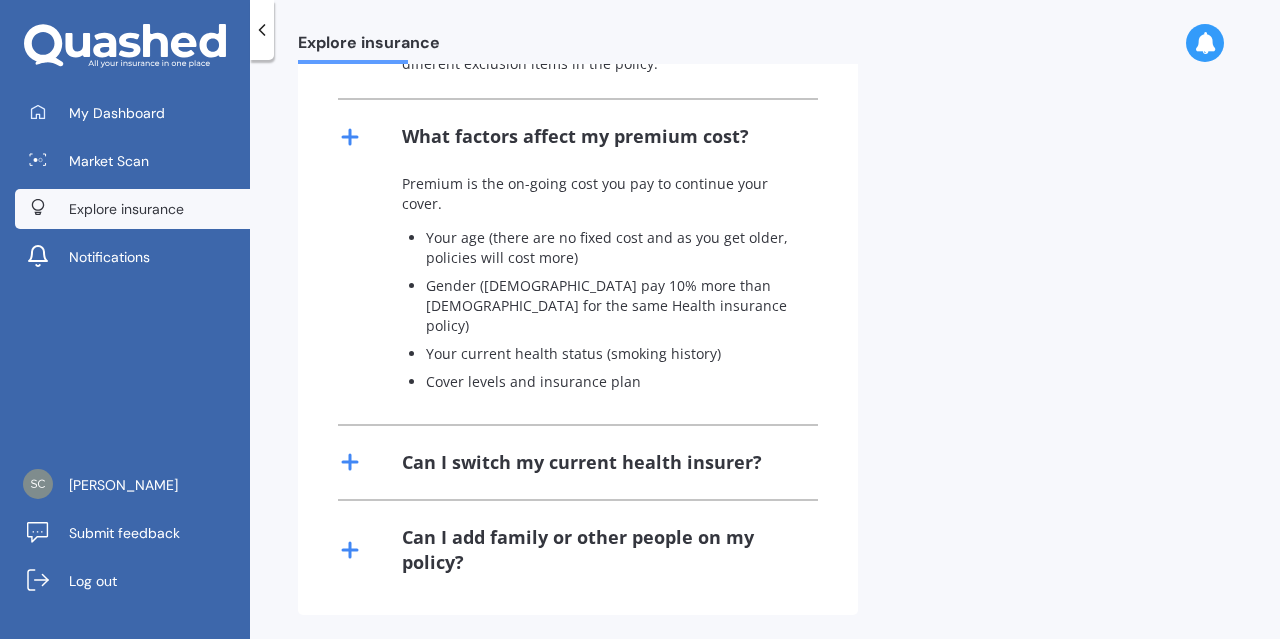 click on "Can I switch my current health insurer?" at bounding box center (582, 462) 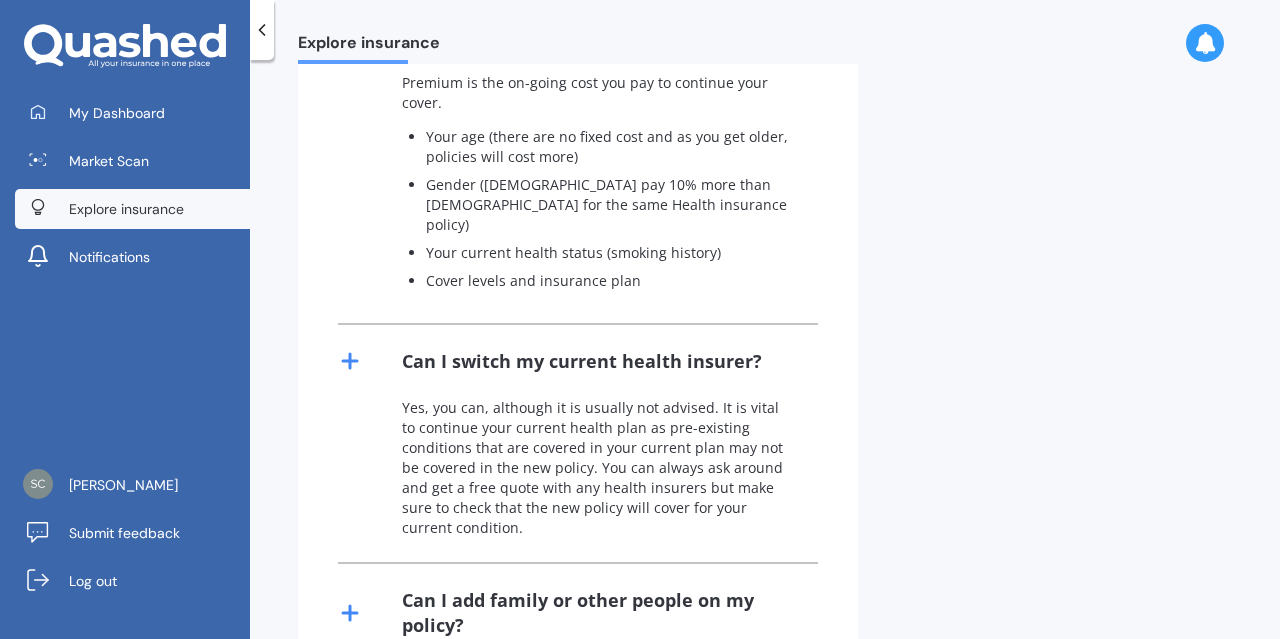 scroll, scrollTop: 1363, scrollLeft: 0, axis: vertical 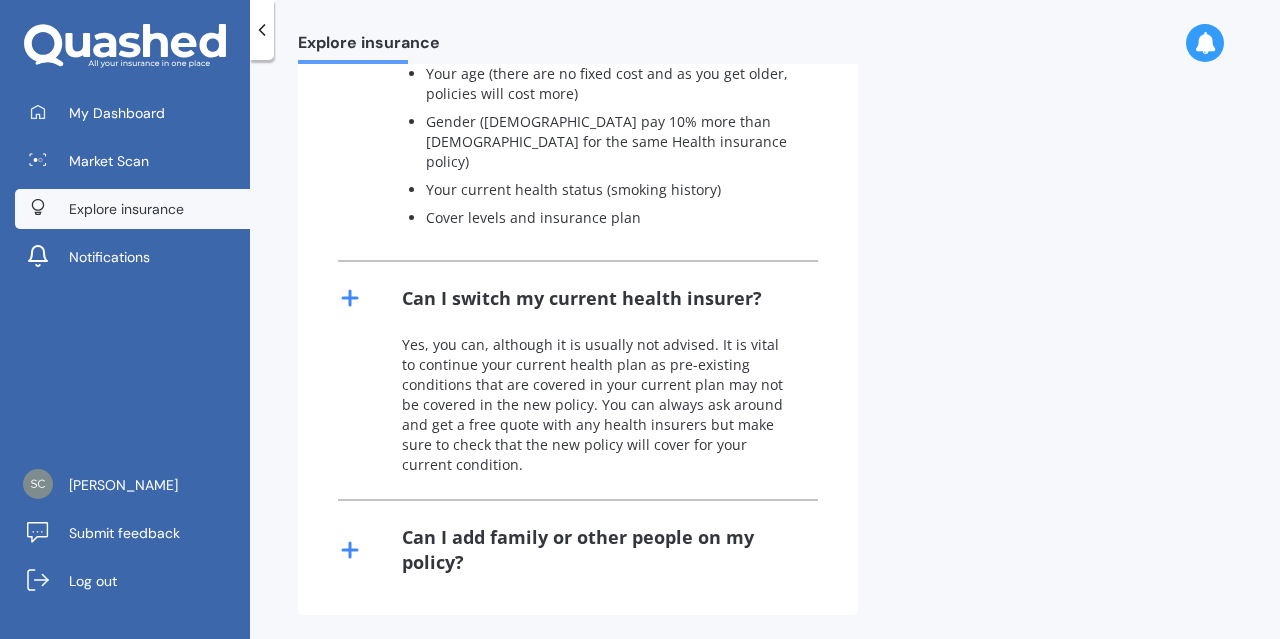 drag, startPoint x: 606, startPoint y: 527, endPoint x: 811, endPoint y: 507, distance: 205.9733 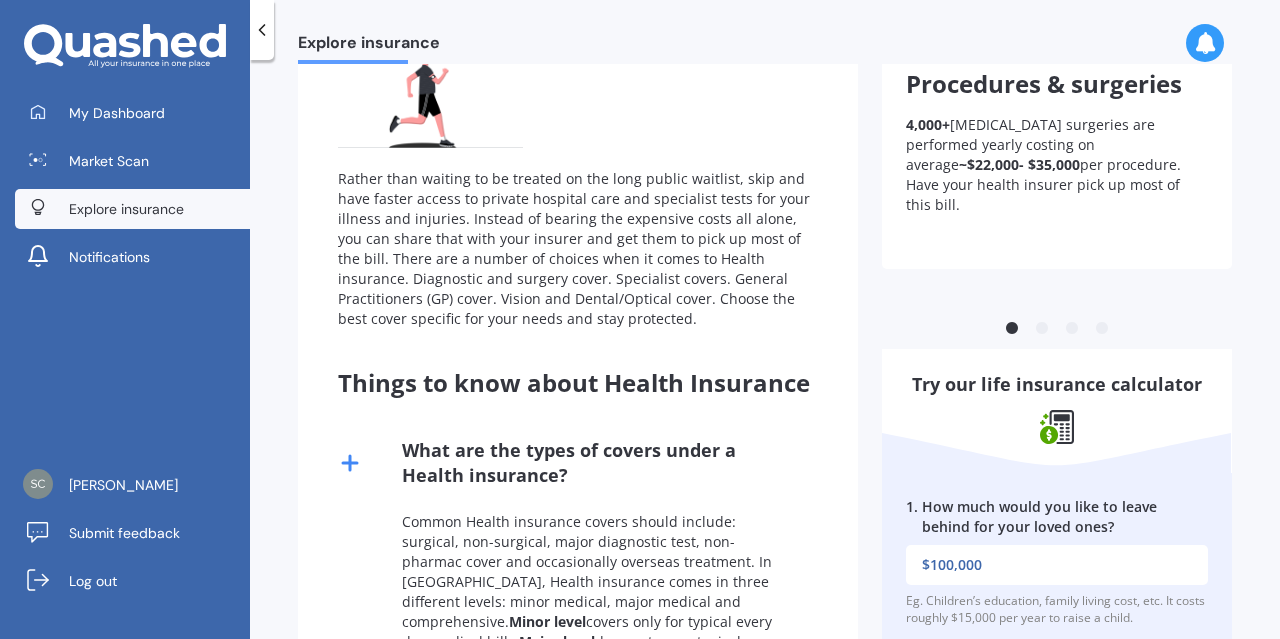 scroll, scrollTop: 0, scrollLeft: 0, axis: both 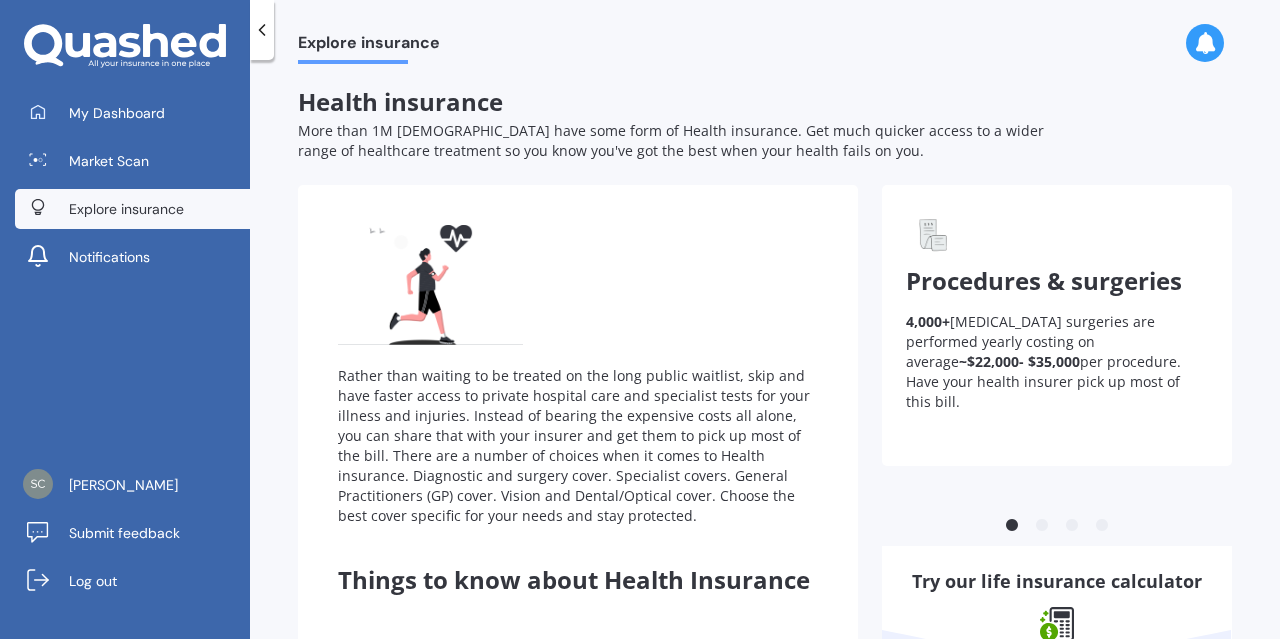 click on "Procedures & surgeries" at bounding box center (1044, 280) 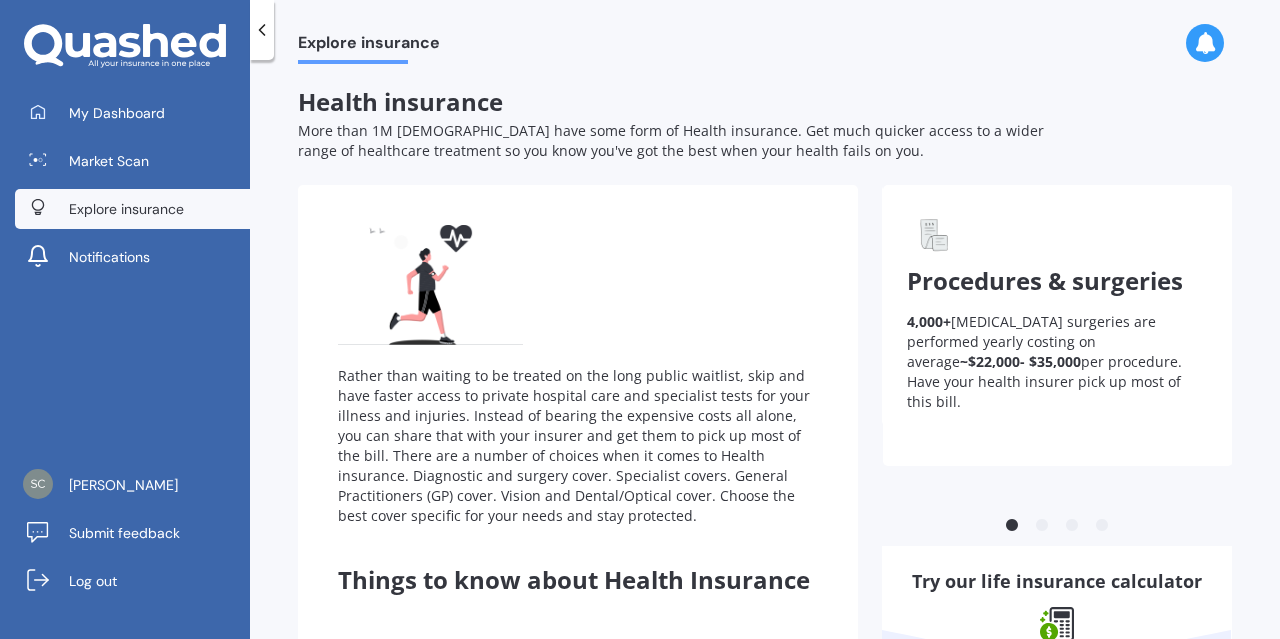 click on "Procedures & surgeries 4,000+  [MEDICAL_DATA] surgeries are performed yearly costing on average  ~$22,000- $35,000  per procedure. Have your health insurer pick up most of this bill." at bounding box center [1058, 325] 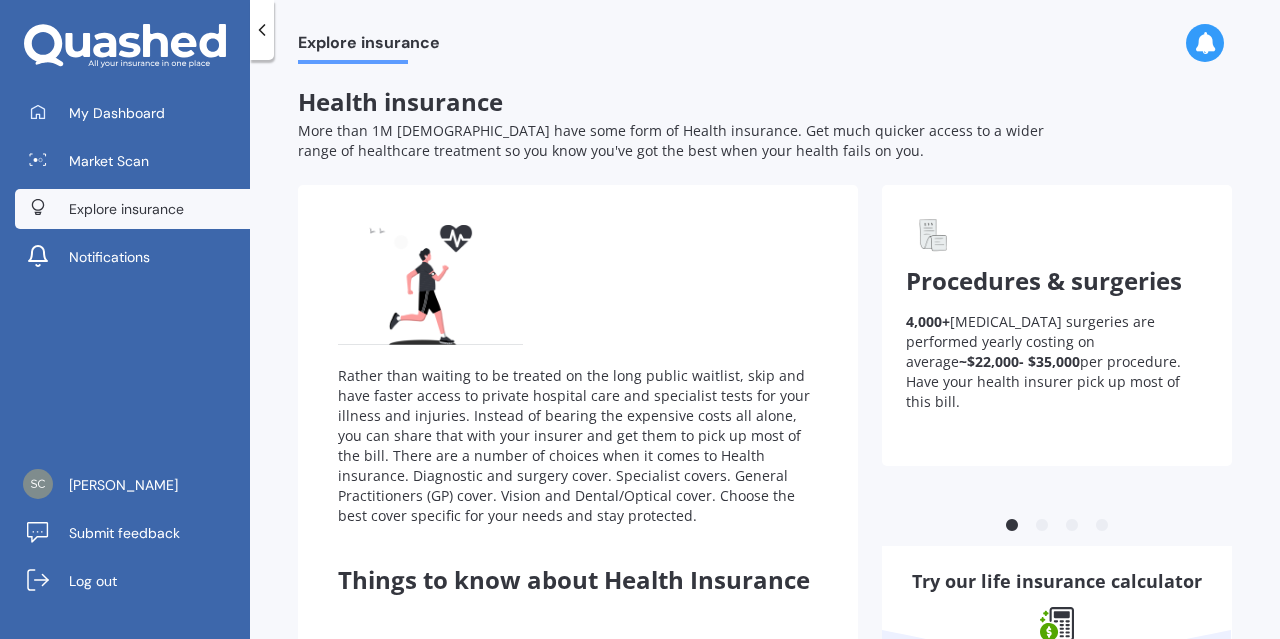 click on "Procedures & surgeries" at bounding box center [1044, 280] 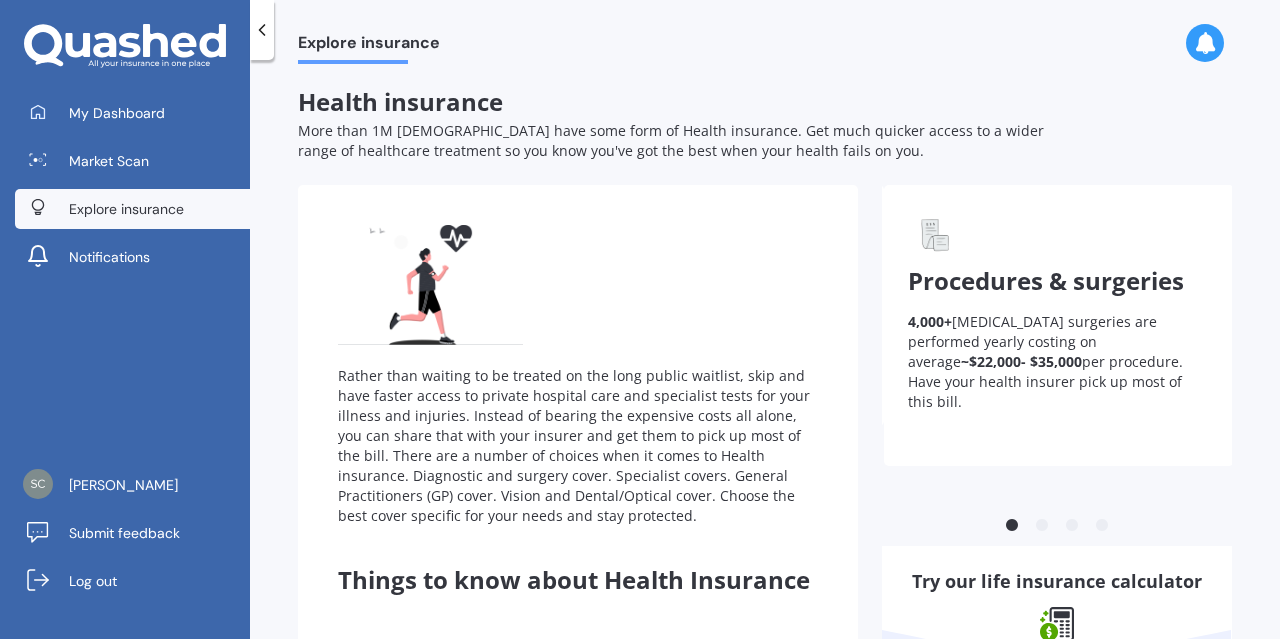 drag, startPoint x: 1092, startPoint y: 305, endPoint x: 1104, endPoint y: 305, distance: 12 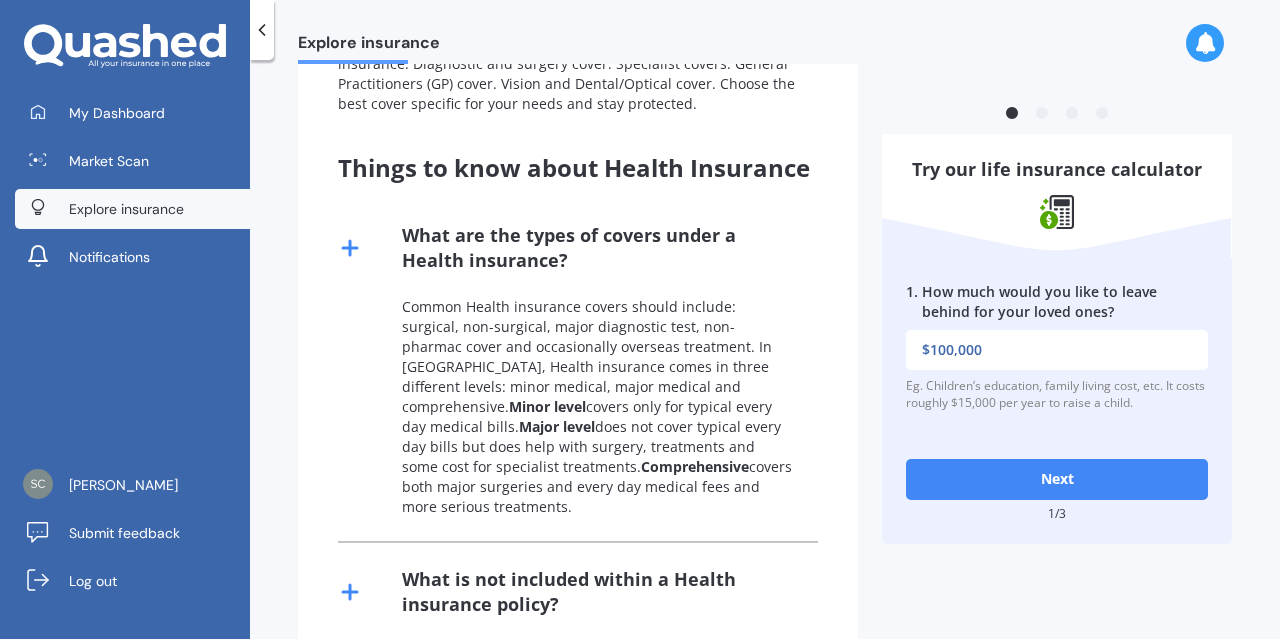scroll, scrollTop: 429, scrollLeft: 0, axis: vertical 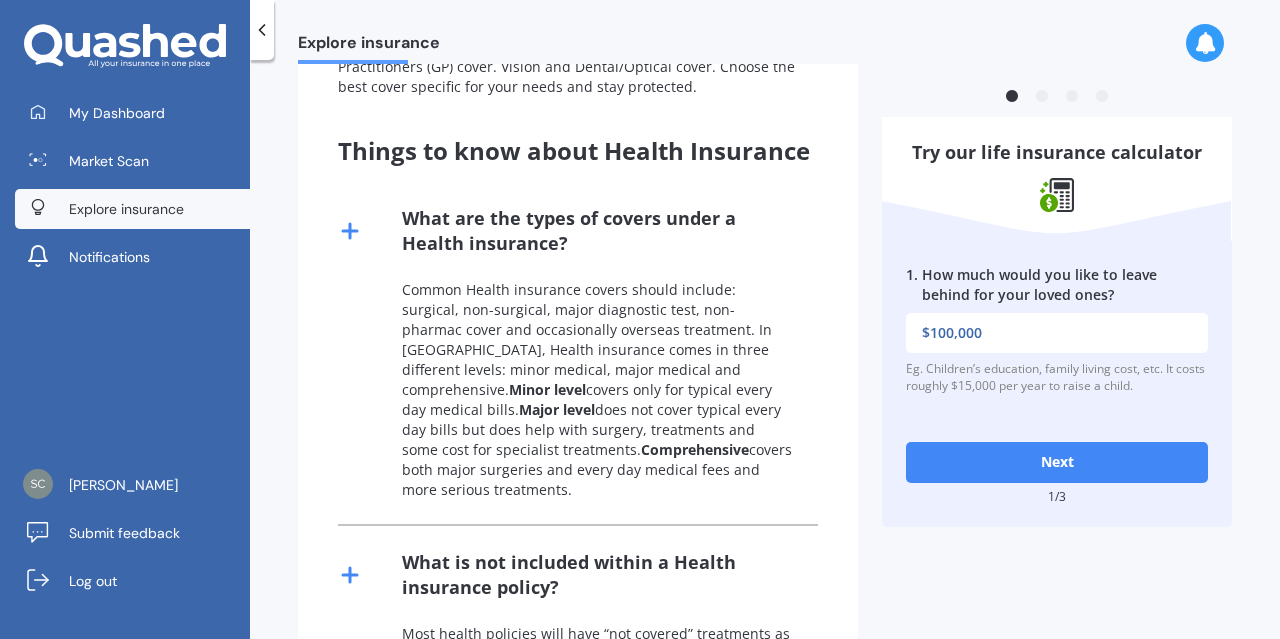click on "Next" at bounding box center (1057, 462) 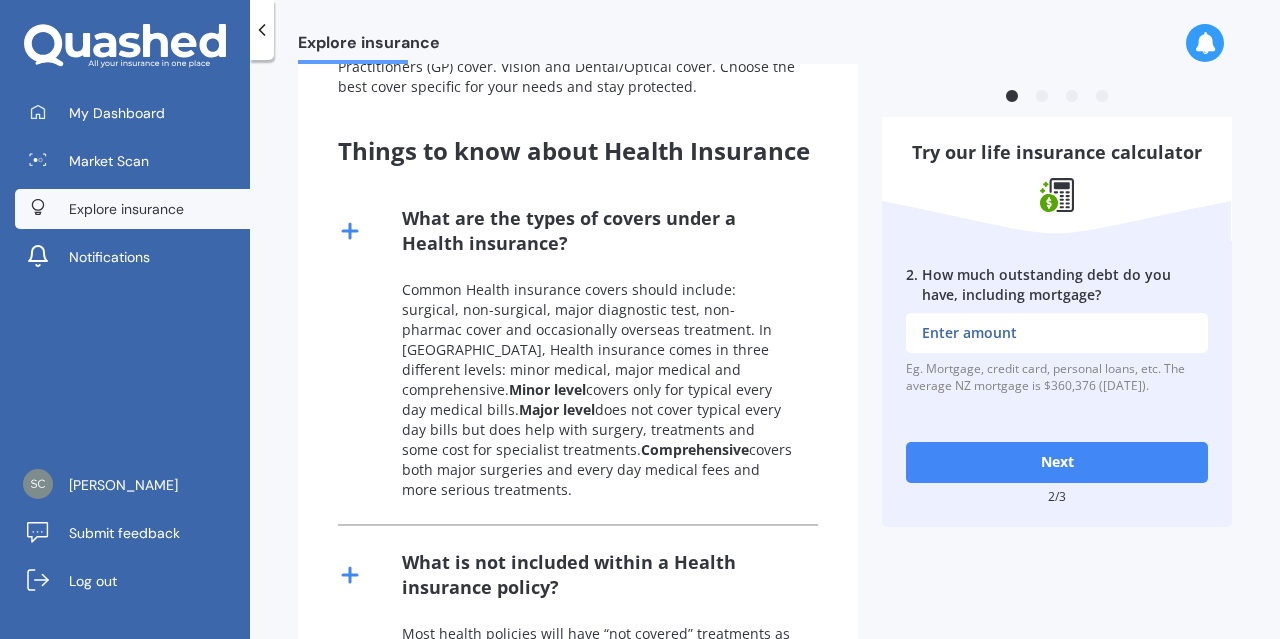 click on "2 . How much outstanding debt do you have, including mortgage?" at bounding box center (1057, 333) 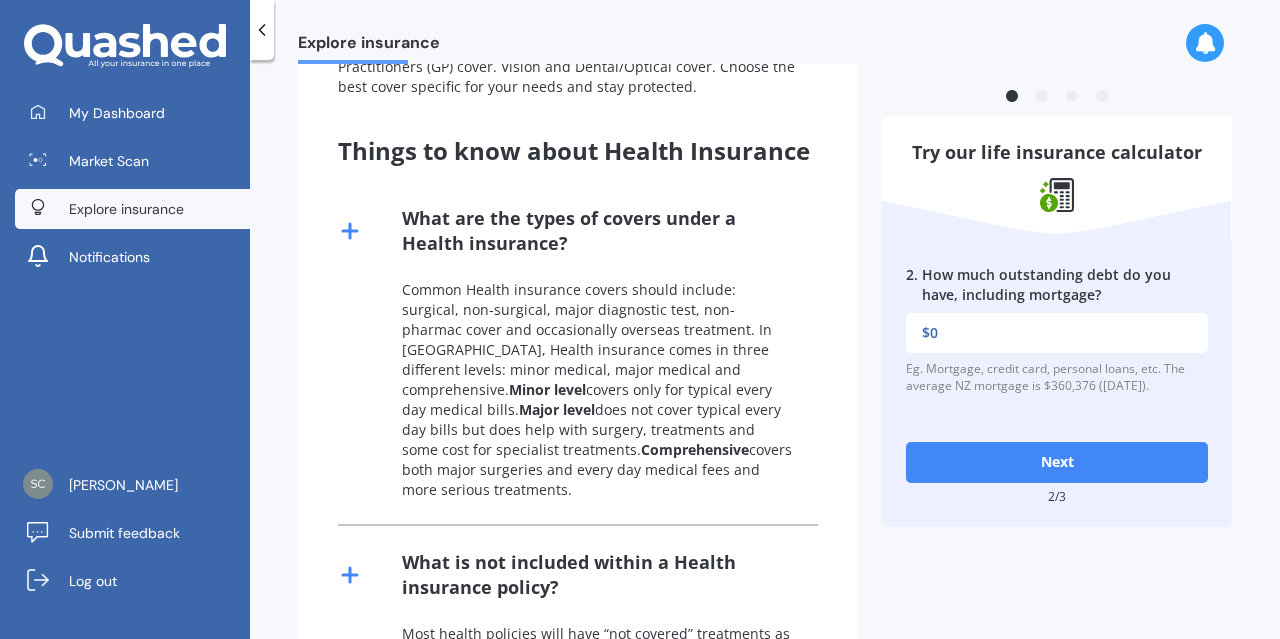 type on "$0" 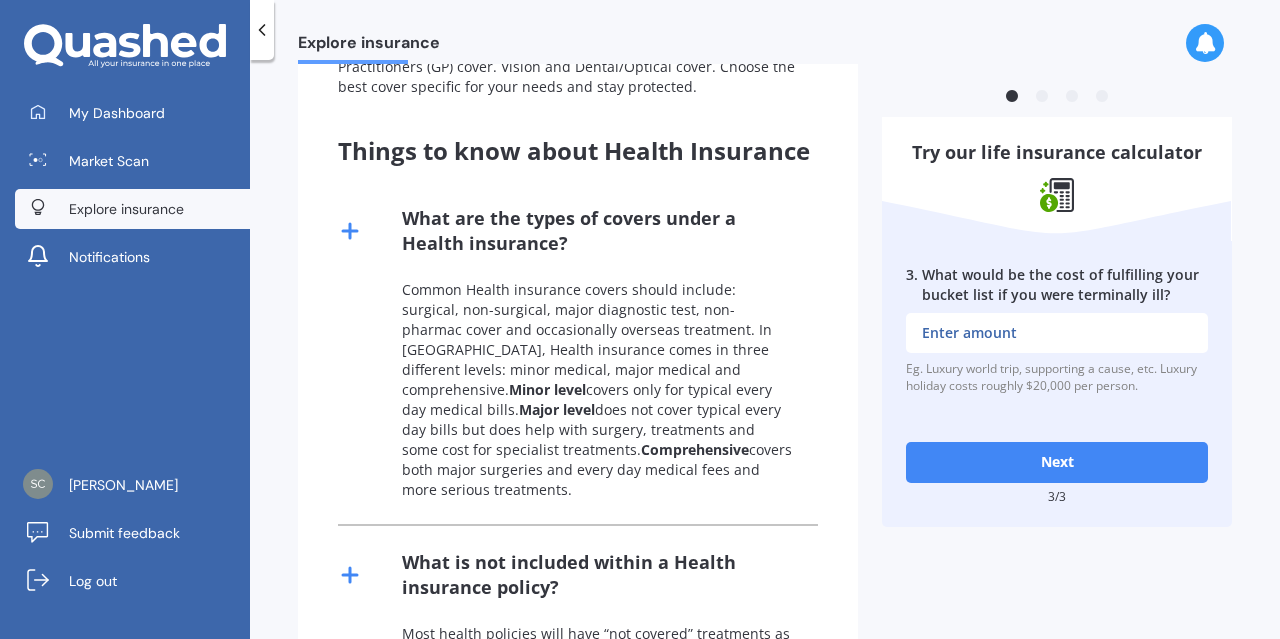 click on "3 . What would be the cost of fulfilling your bucket list if you were terminally ill?" at bounding box center [1057, 333] 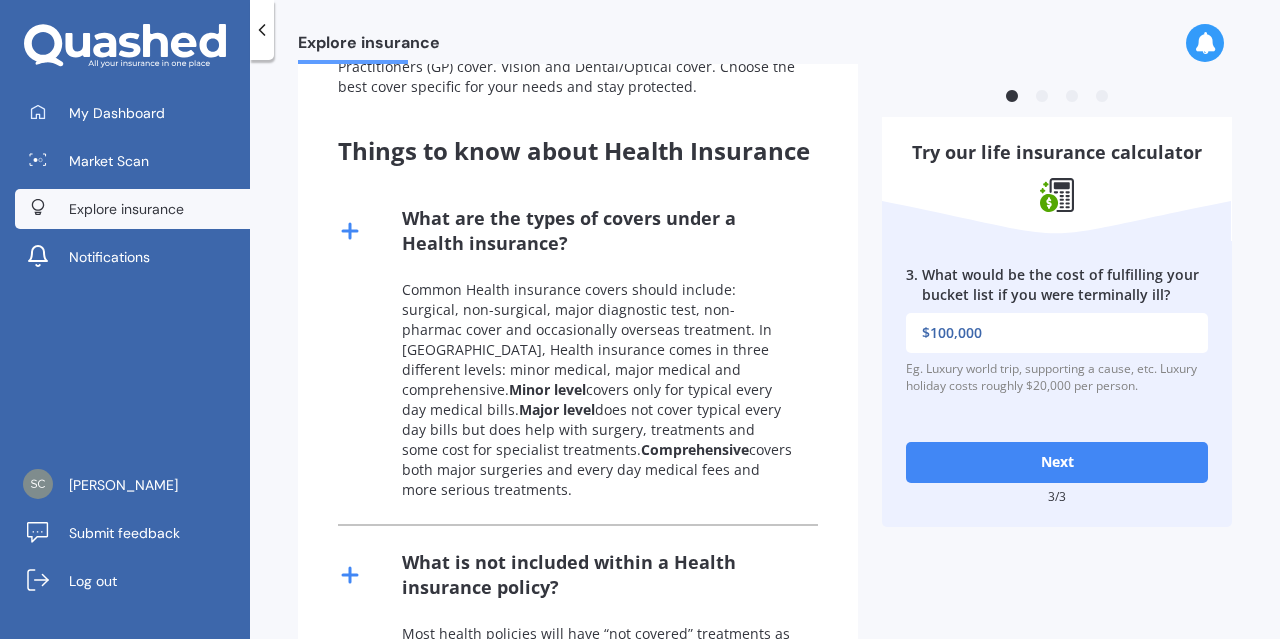 type on "$100,000" 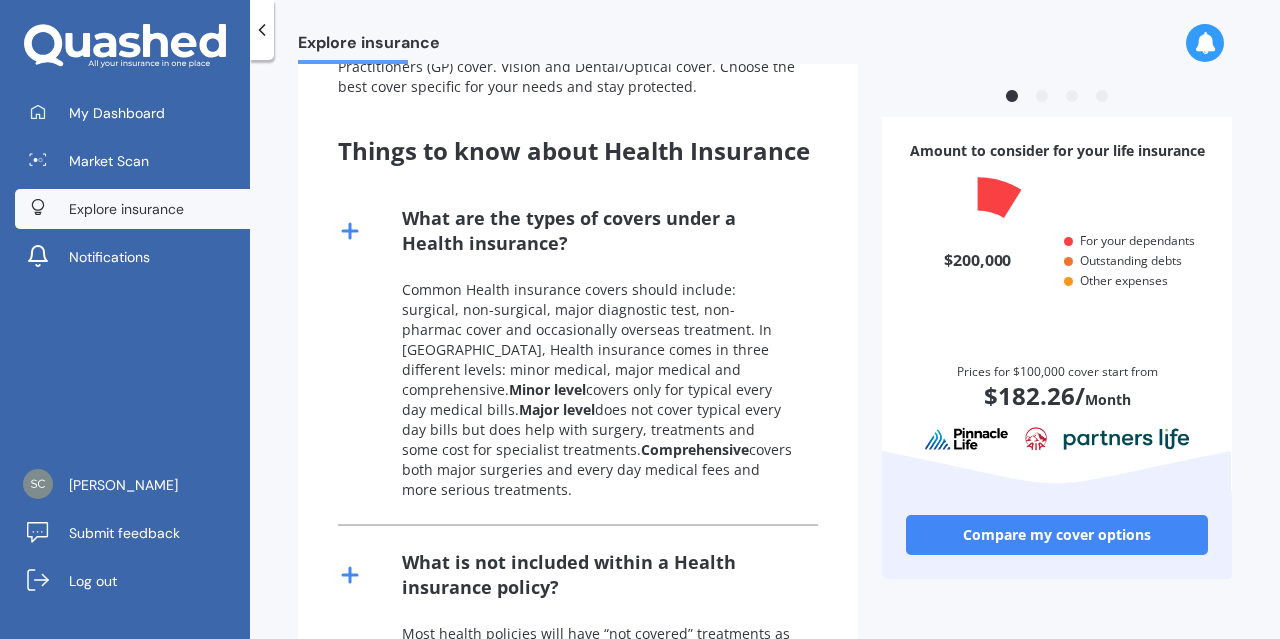 scroll, scrollTop: 11, scrollLeft: 11, axis: both 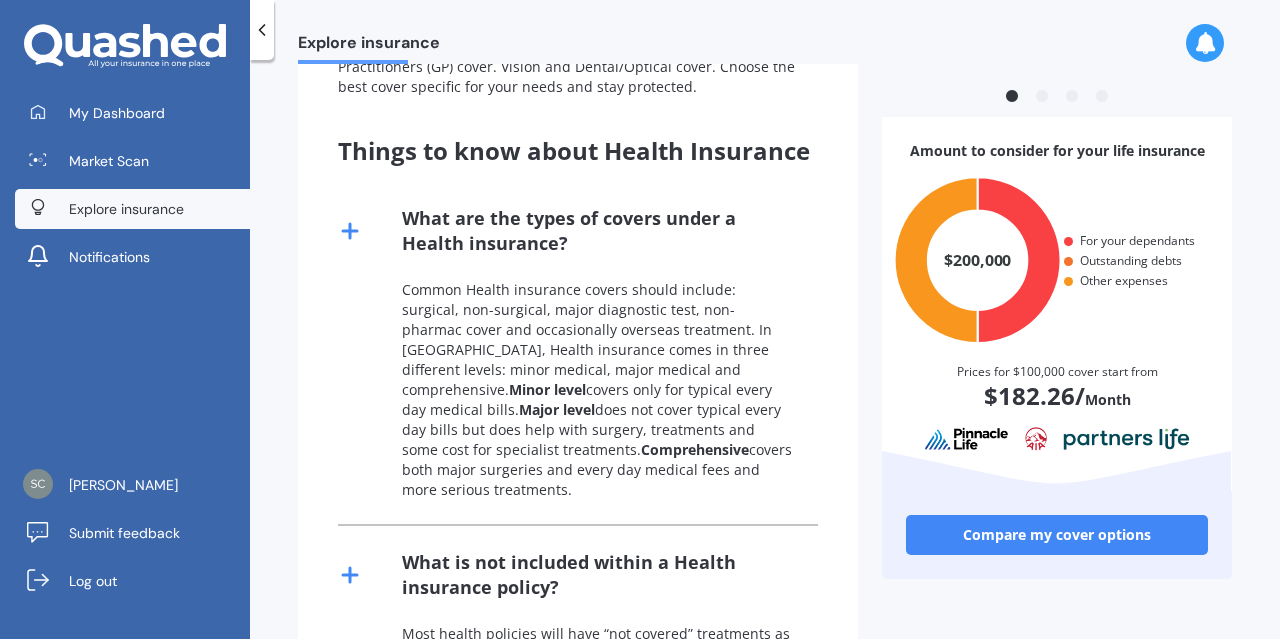 click on "2" at bounding box center [1042, 97] 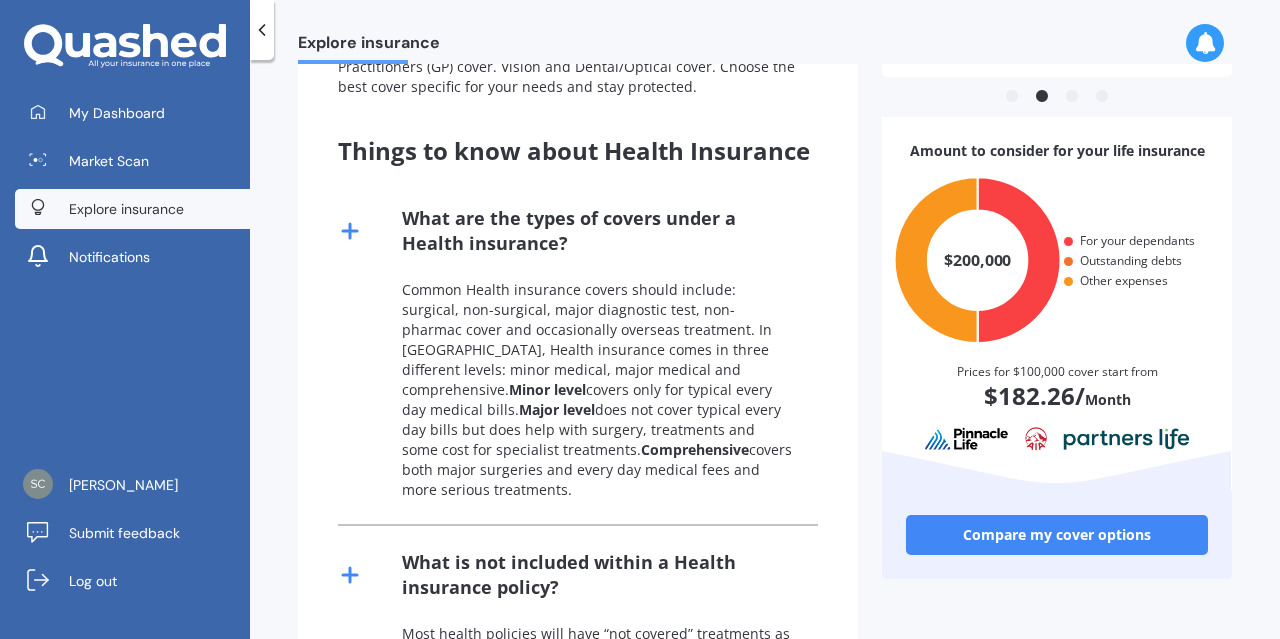 click on "3" at bounding box center (1072, 97) 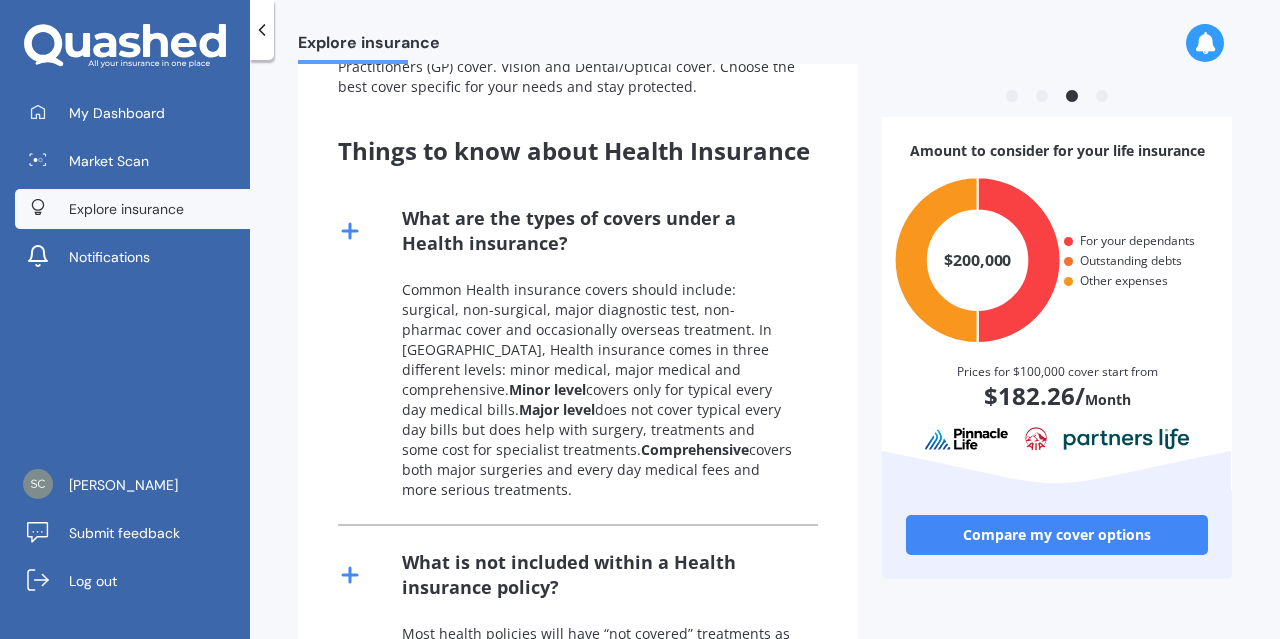 click on "4" at bounding box center (1102, 97) 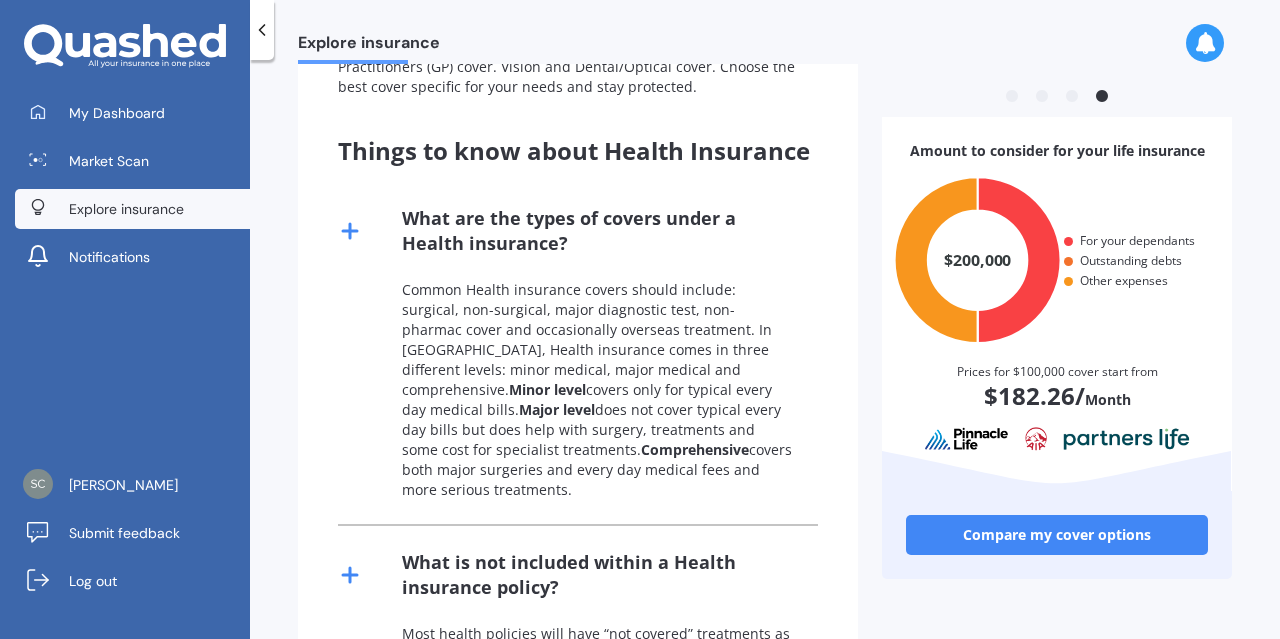 drag, startPoint x: 1006, startPoint y: 95, endPoint x: 984, endPoint y: 303, distance: 209.16023 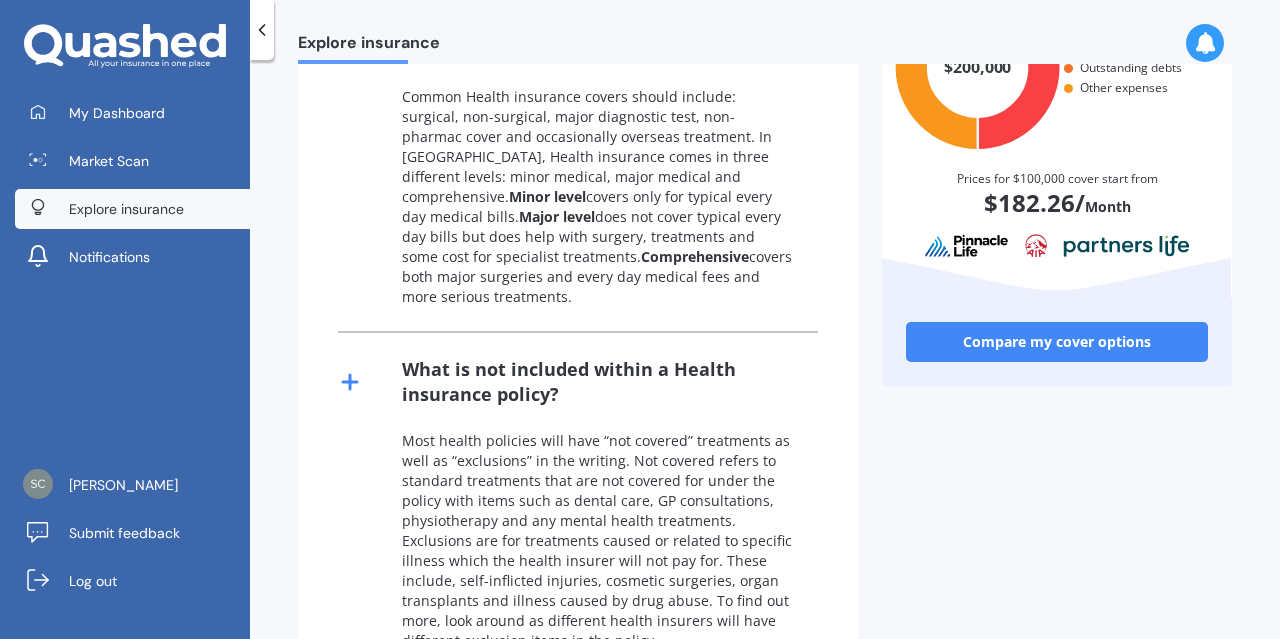 scroll, scrollTop: 629, scrollLeft: 0, axis: vertical 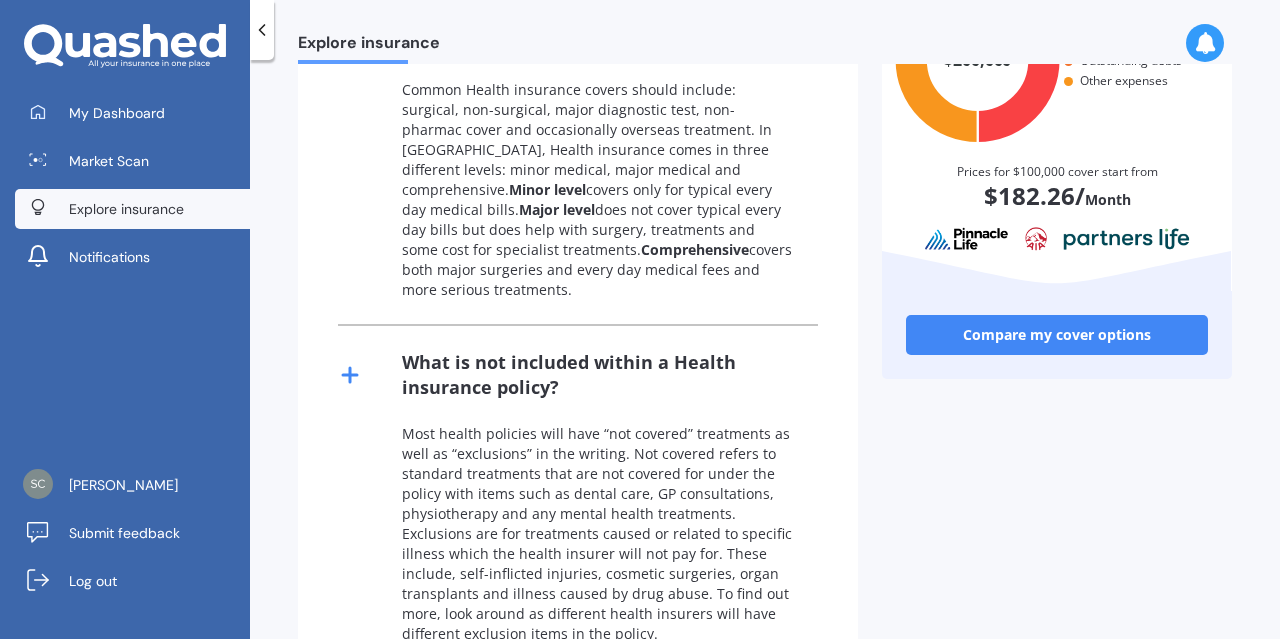 click on "Compare my cover options" at bounding box center [1057, 335] 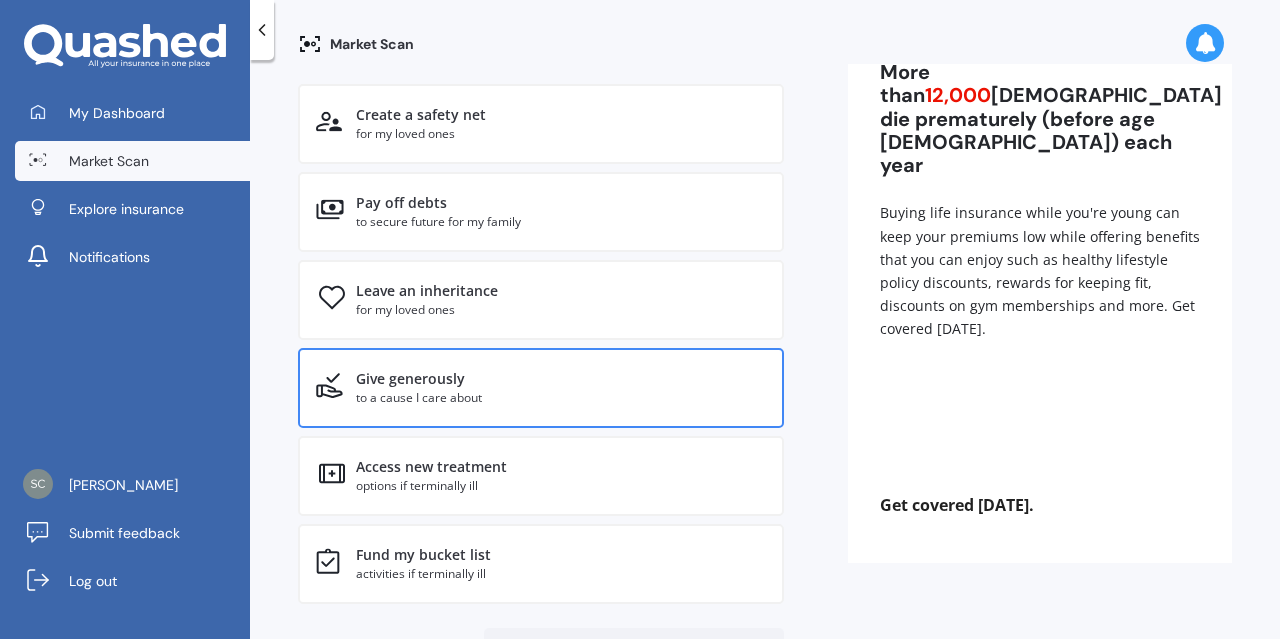scroll, scrollTop: 285, scrollLeft: 0, axis: vertical 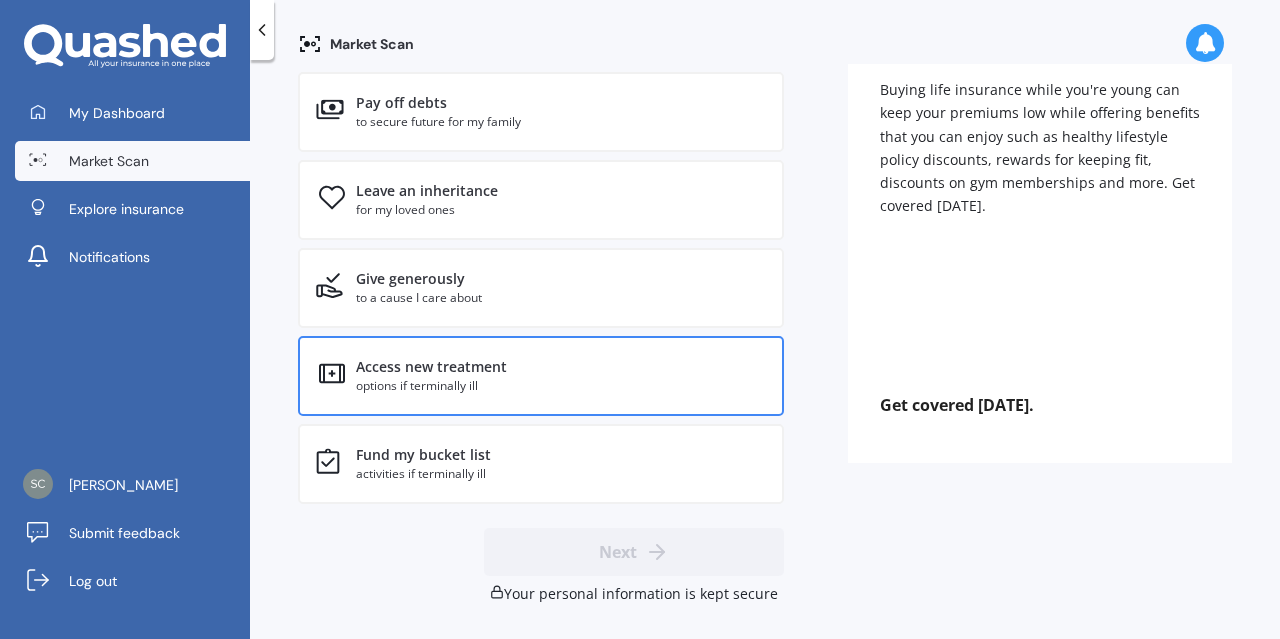 click on "options if terminally ill" at bounding box center [561, 386] 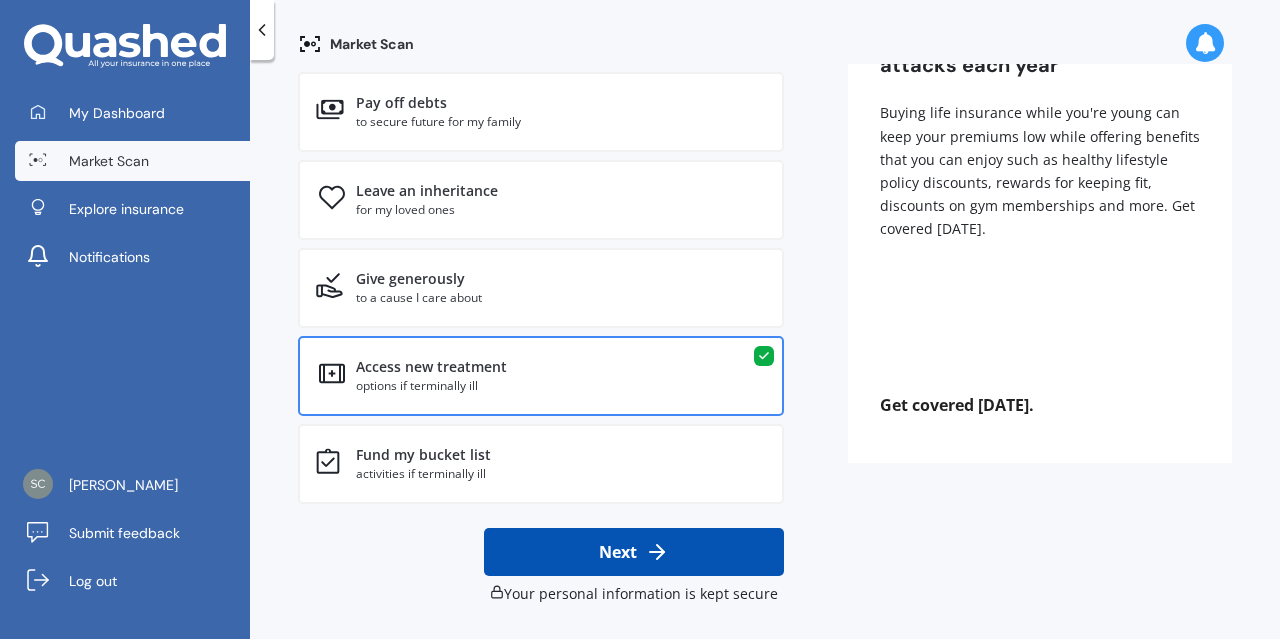 click on "Next" at bounding box center [634, 552] 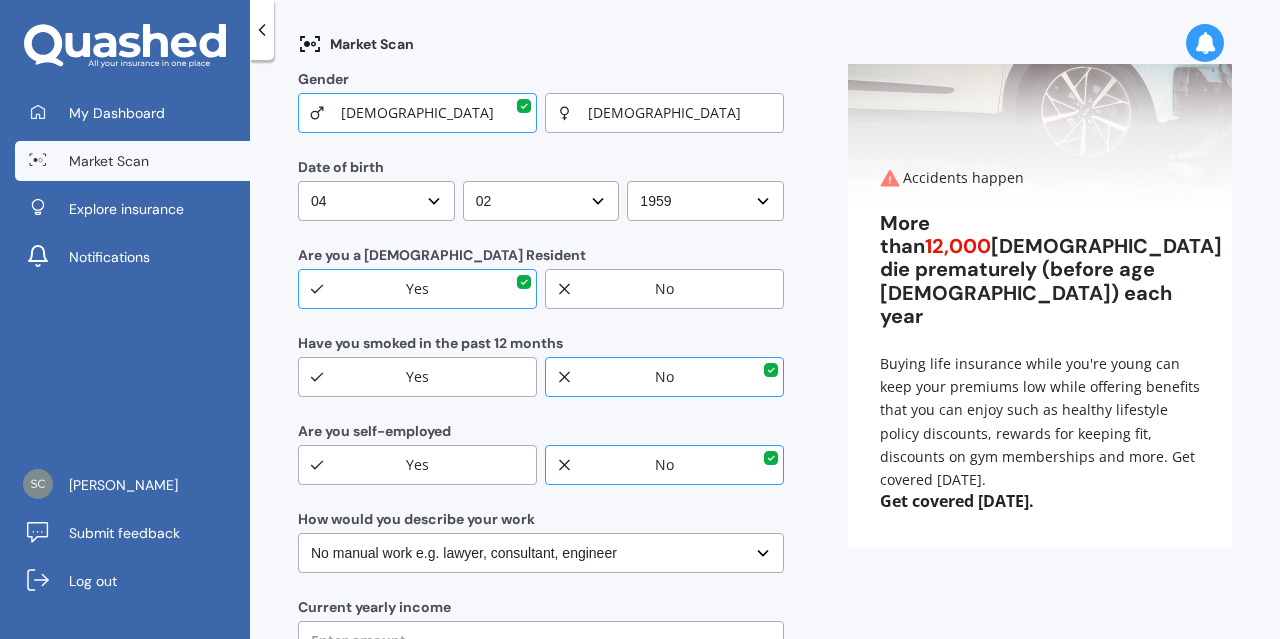 scroll, scrollTop: 300, scrollLeft: 0, axis: vertical 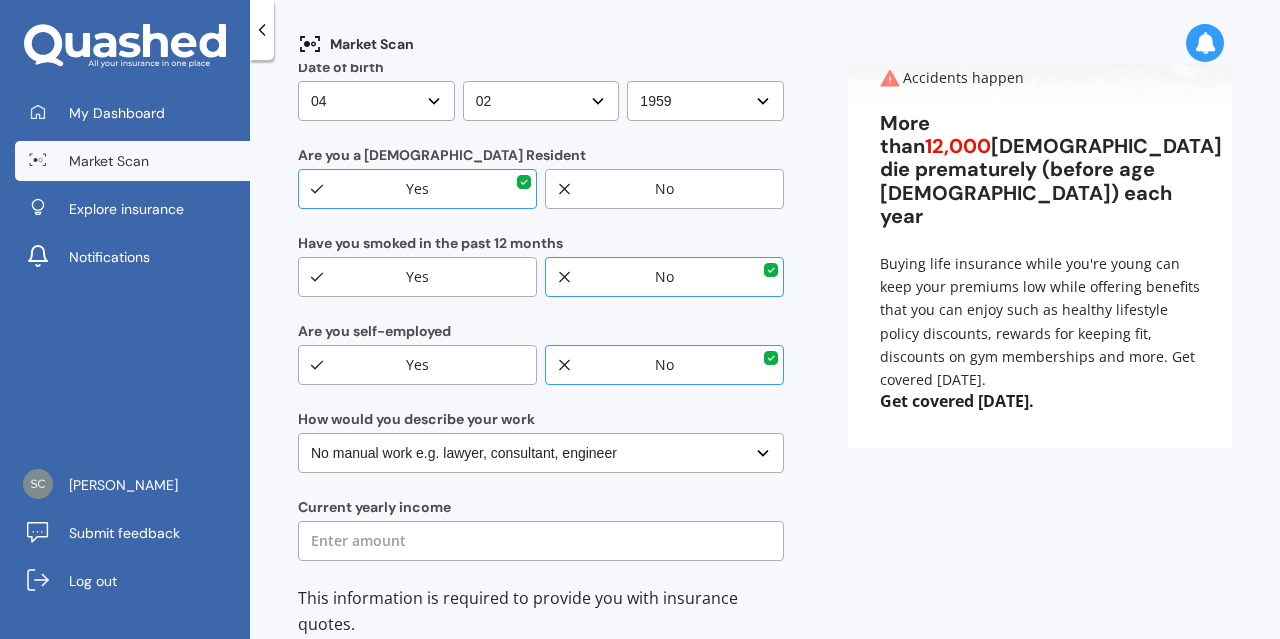 click on "Select No manual work e.g. lawyer, consultant, engineer Light manual work [PERSON_NAME], nurse, hairdresser Heavy or repetitive manual work e.g. painter, taxi/Uber, courier Working less than 20 hours a week or unemployed" at bounding box center [541, 453] 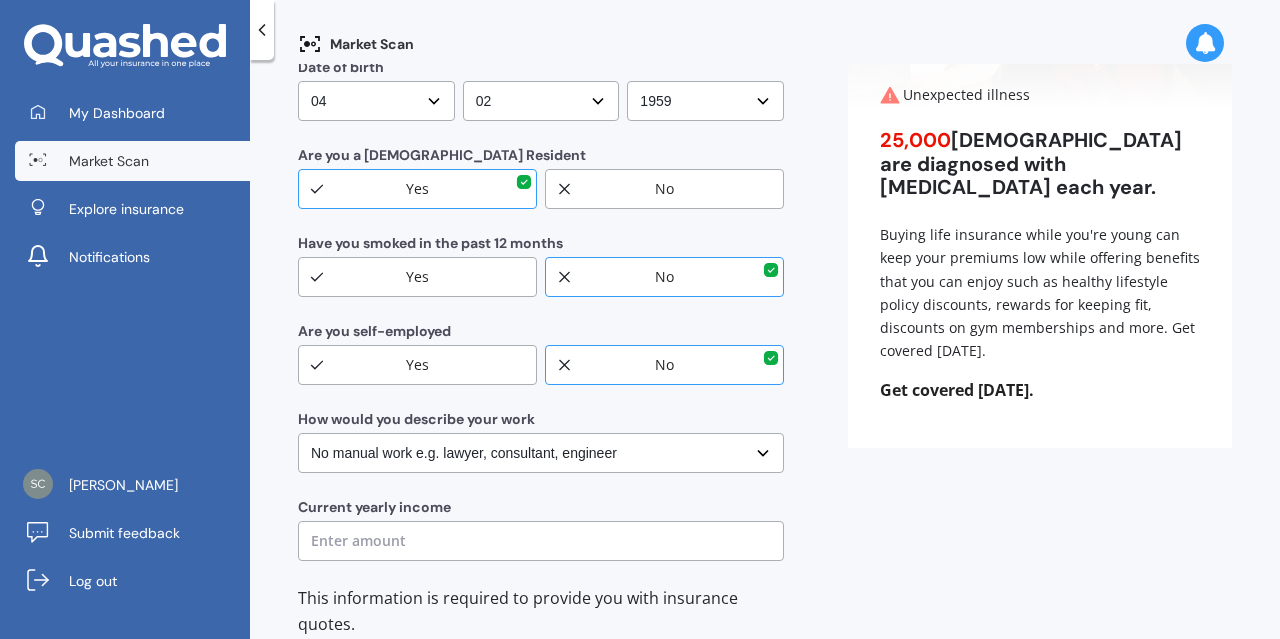 scroll, scrollTop: 420, scrollLeft: 0, axis: vertical 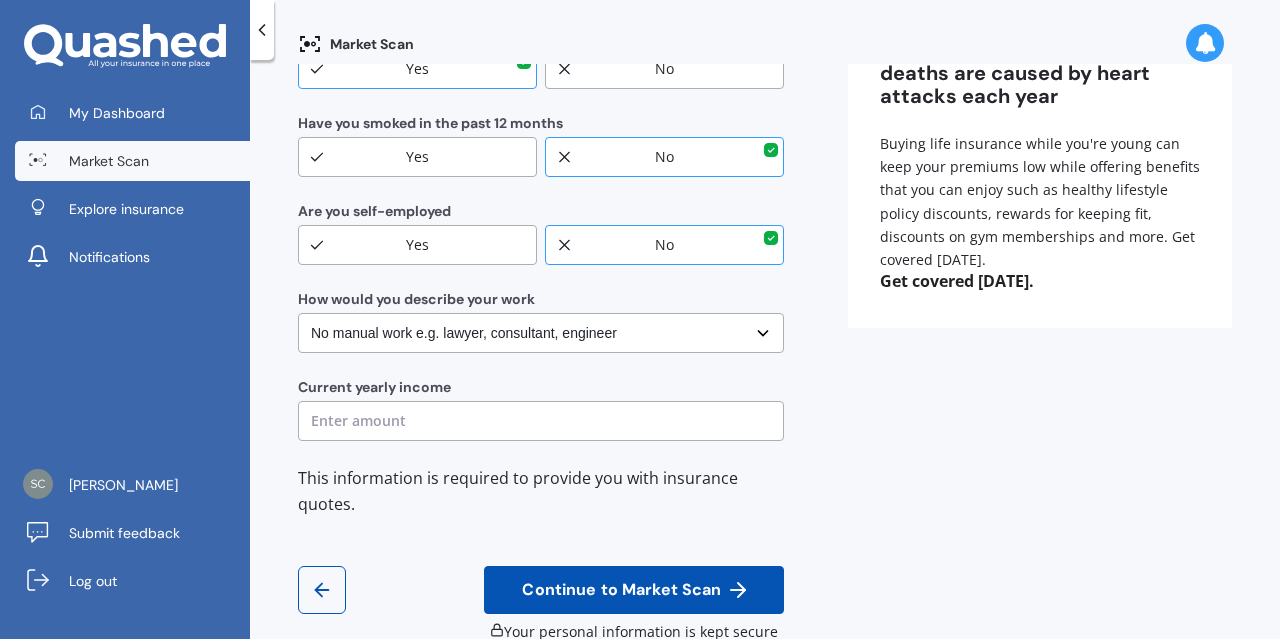 click on "Select No manual work e.g. lawyer, consultant, engineer Light manual work [PERSON_NAME], nurse, hairdresser Heavy or repetitive manual work e.g. painter, taxi/Uber, courier Working less than 20 hours a week or unemployed" at bounding box center (541, 333) 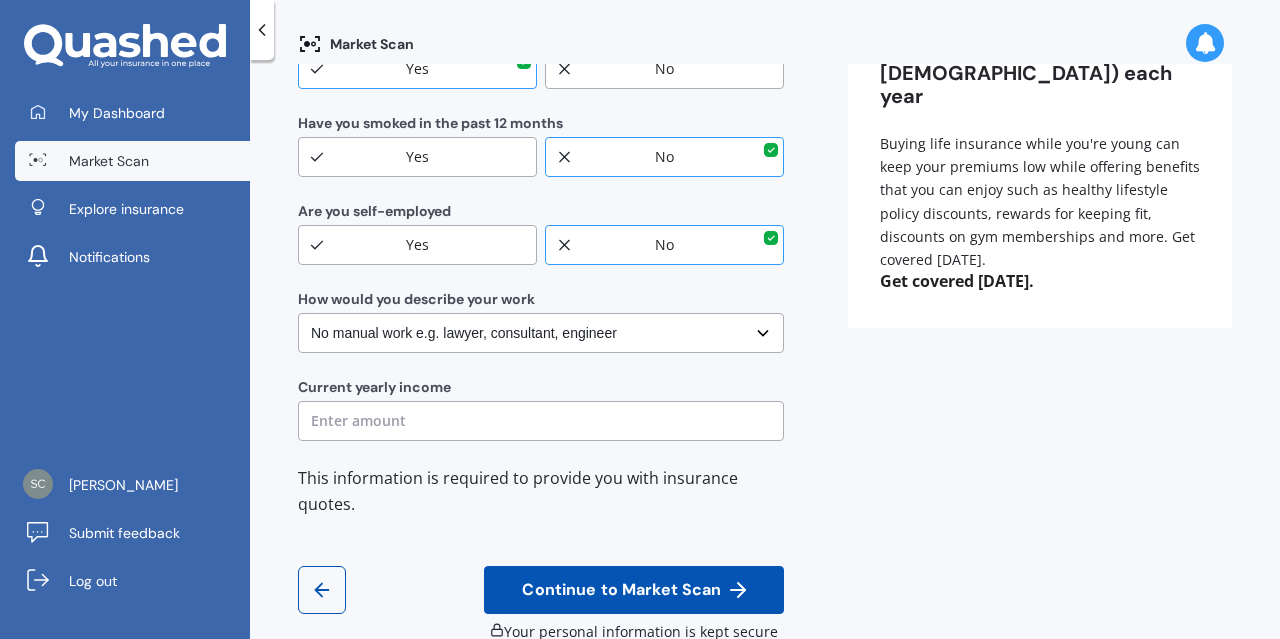 select on "Working less than 20 hours a week or unemployed" 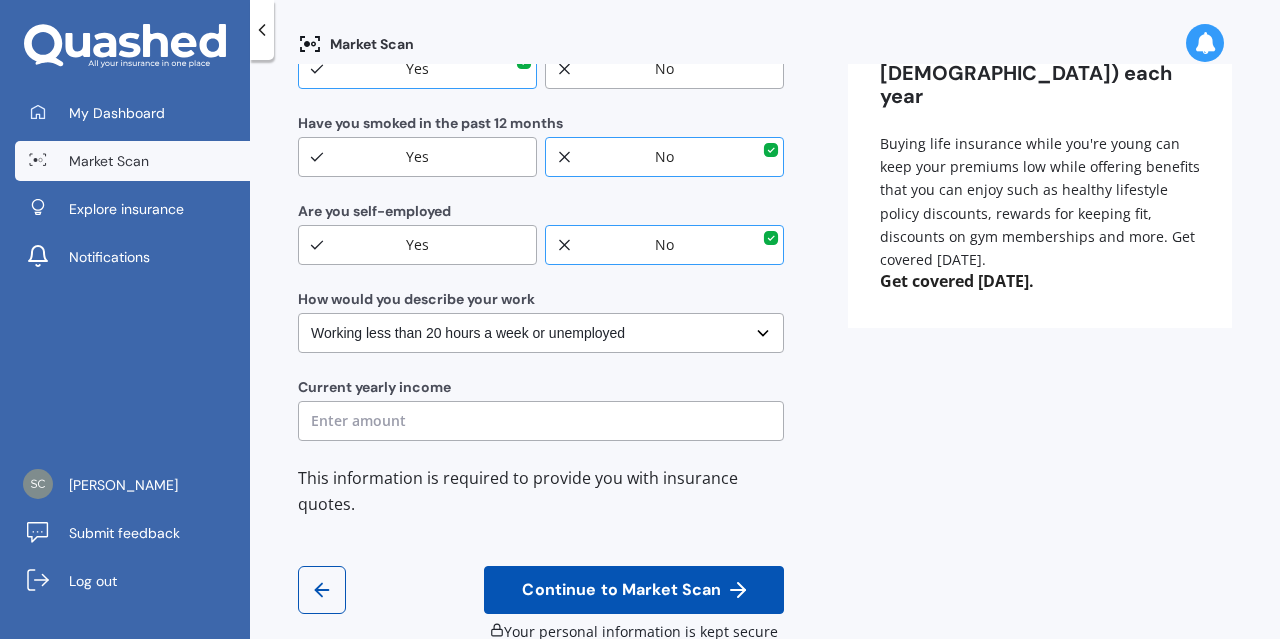 click on "Select No manual work e.g. lawyer, consultant, engineer Light manual work [PERSON_NAME], nurse, hairdresser Heavy or repetitive manual work e.g. painter, taxi/Uber, courier Working less than 20 hours a week or unemployed" at bounding box center [541, 333] 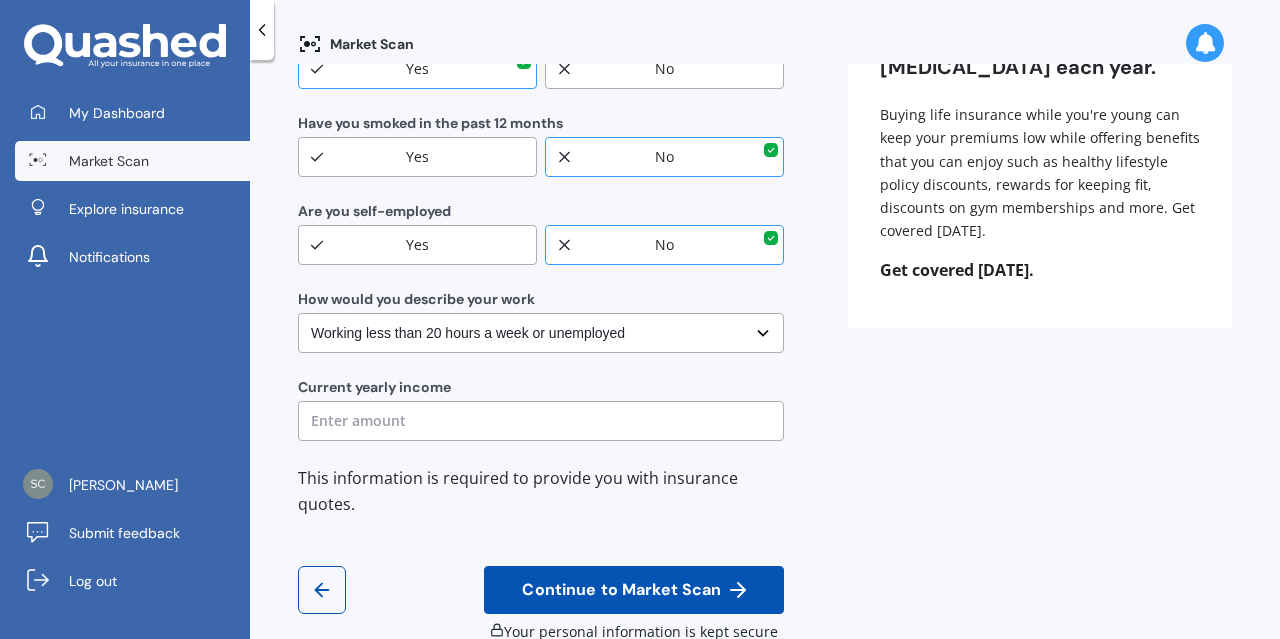 click at bounding box center (541, 421) 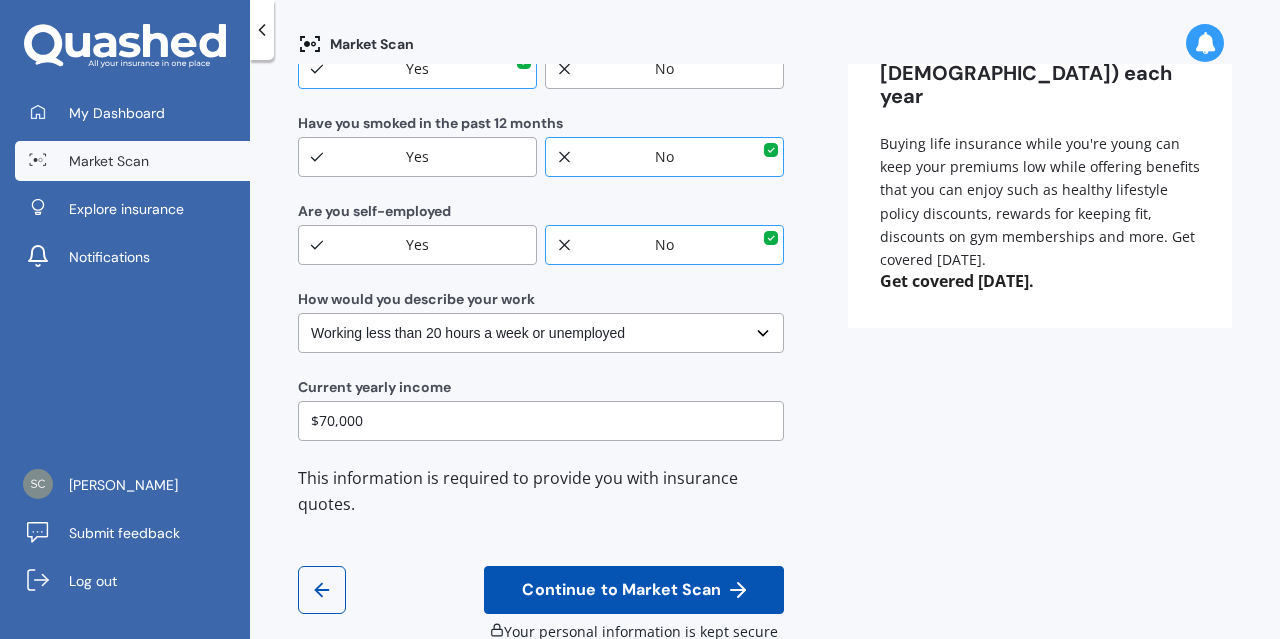 type on "$70,000" 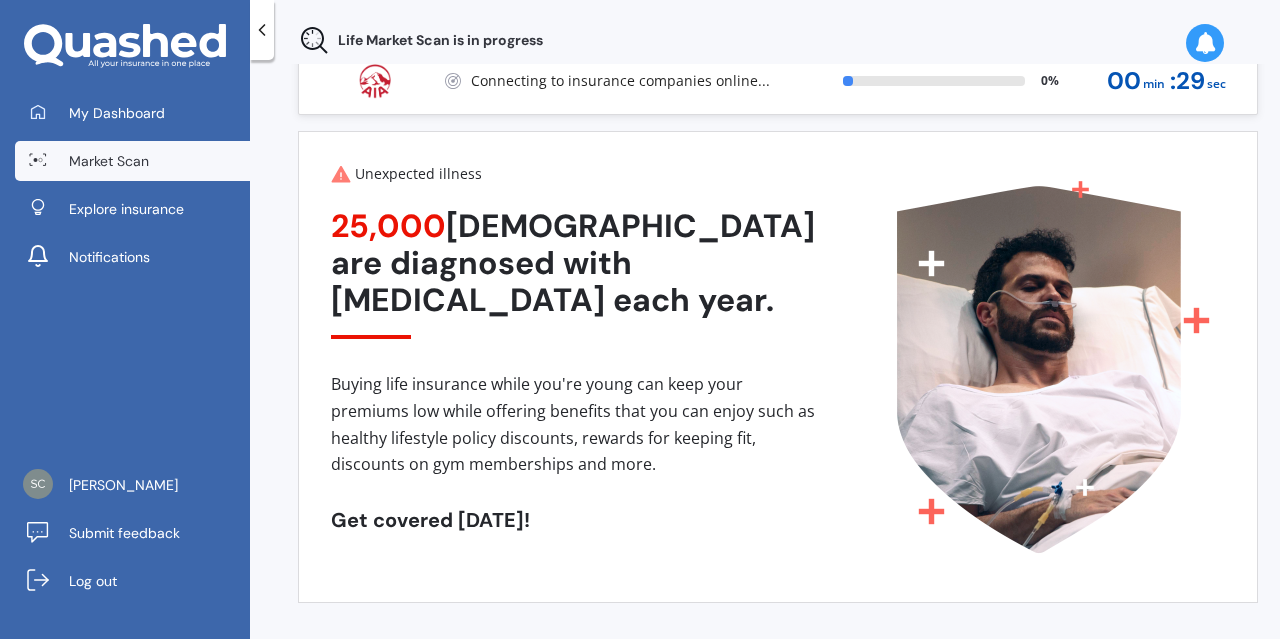scroll, scrollTop: 40, scrollLeft: 0, axis: vertical 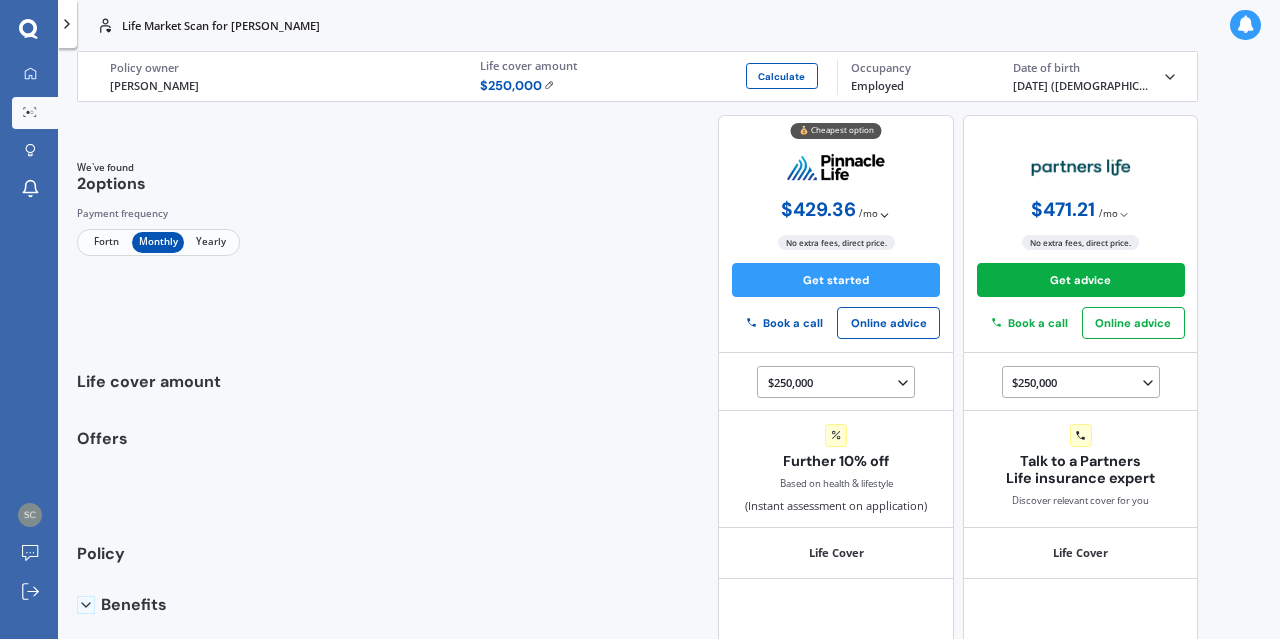 click 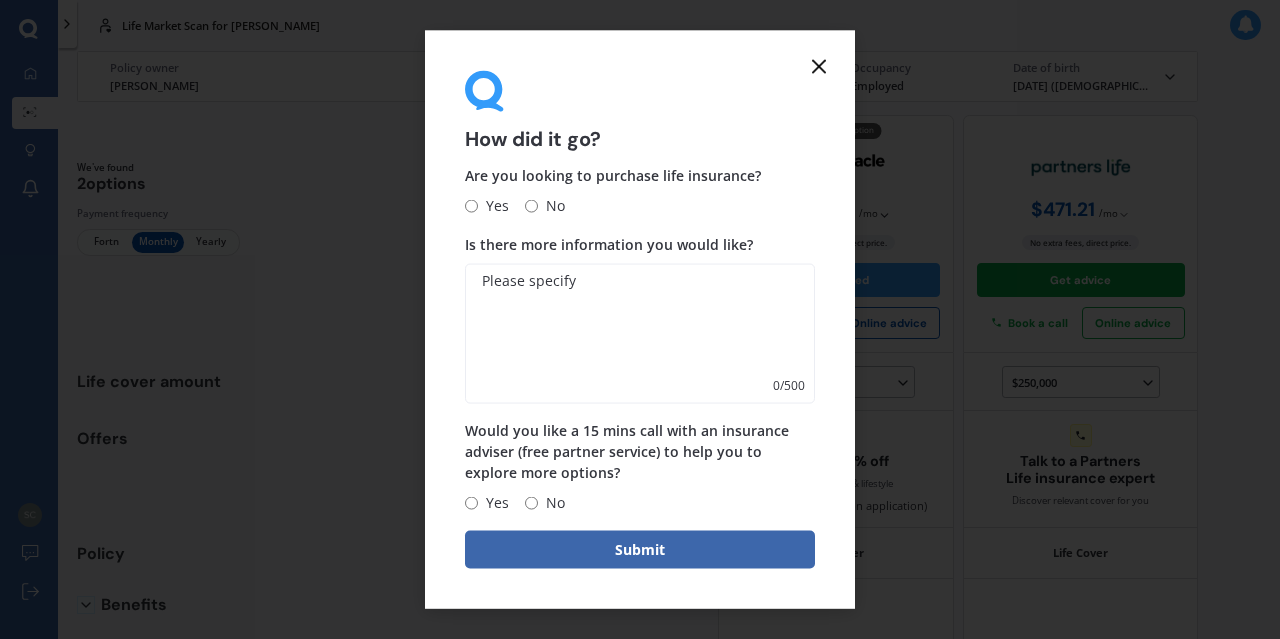 click on "No" at bounding box center (531, 205) 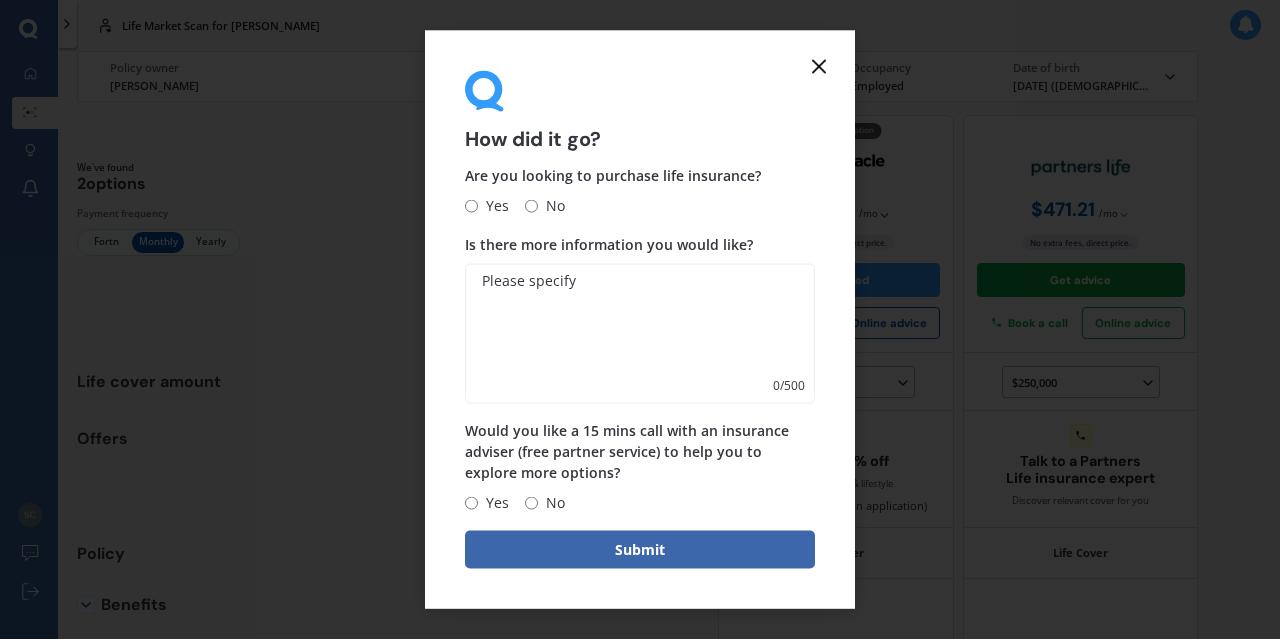 radio on "true" 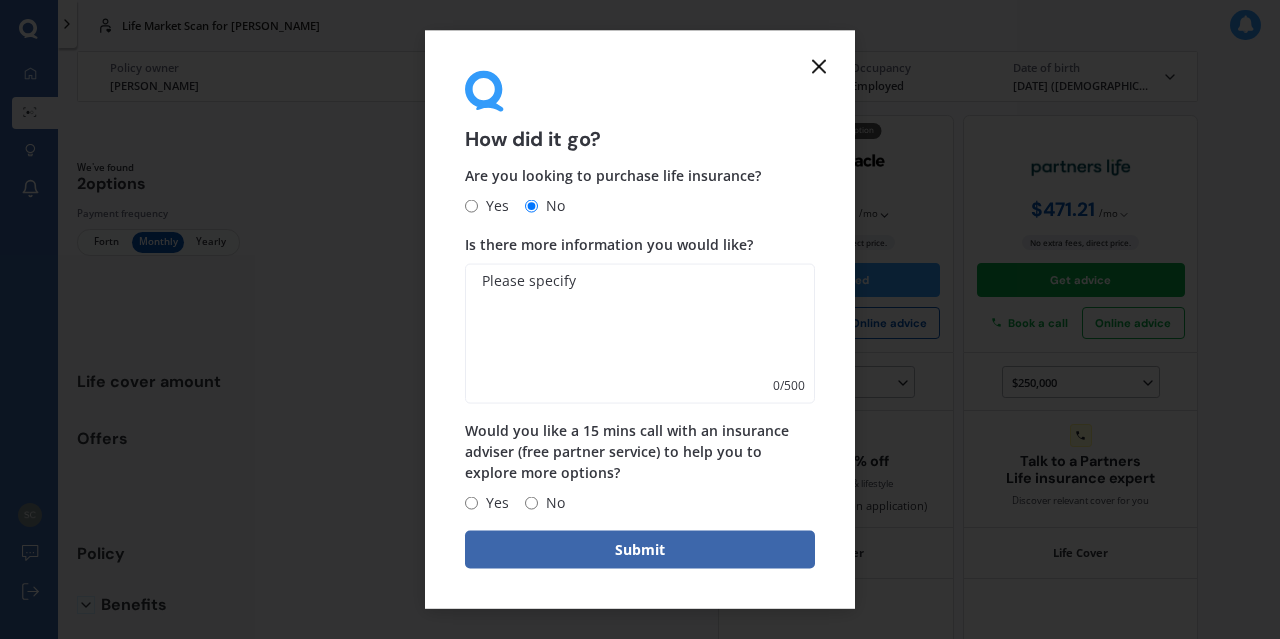 click 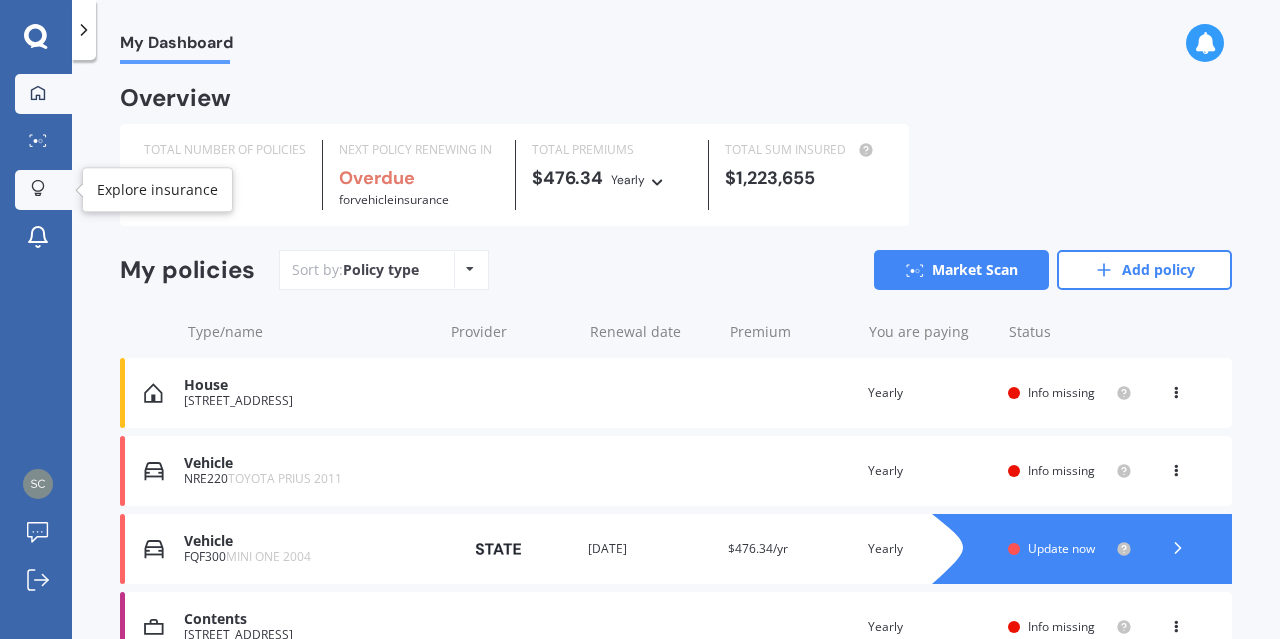 click 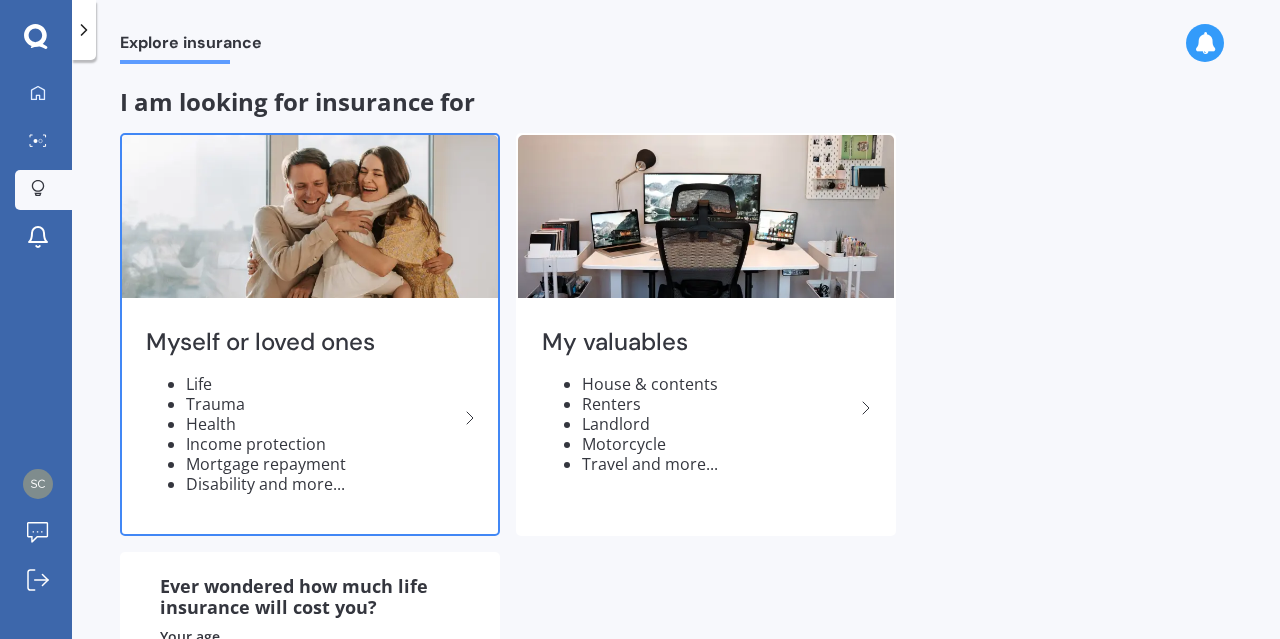 click on "Trauma" at bounding box center [322, 404] 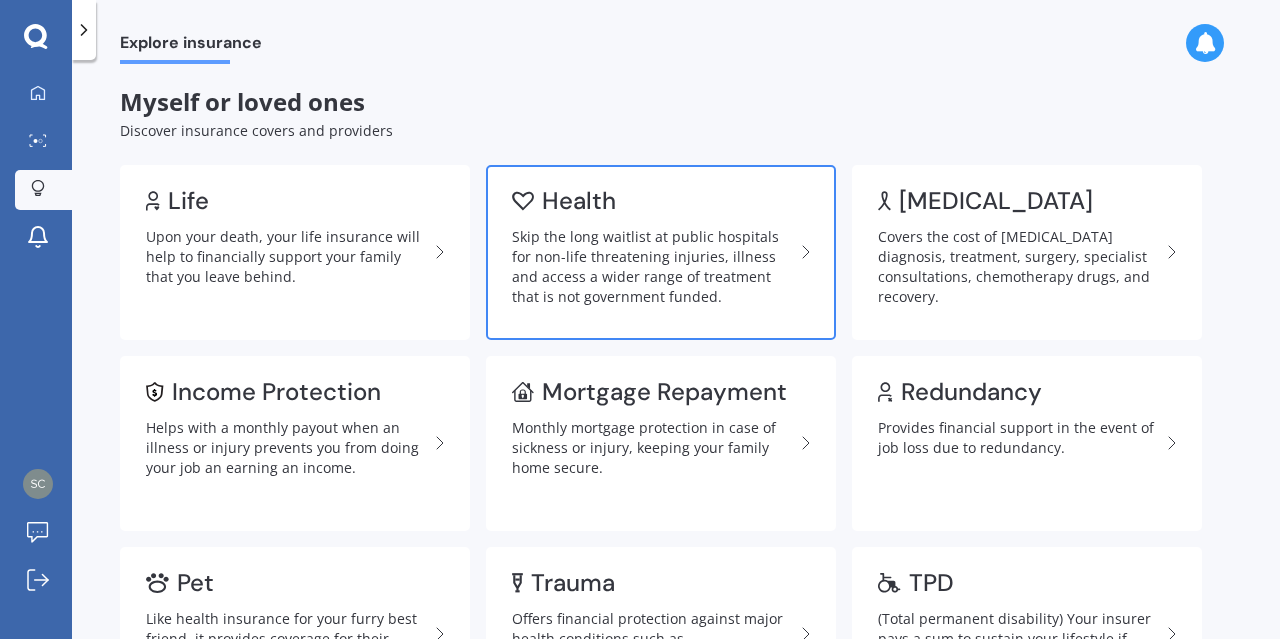 scroll, scrollTop: 100, scrollLeft: 0, axis: vertical 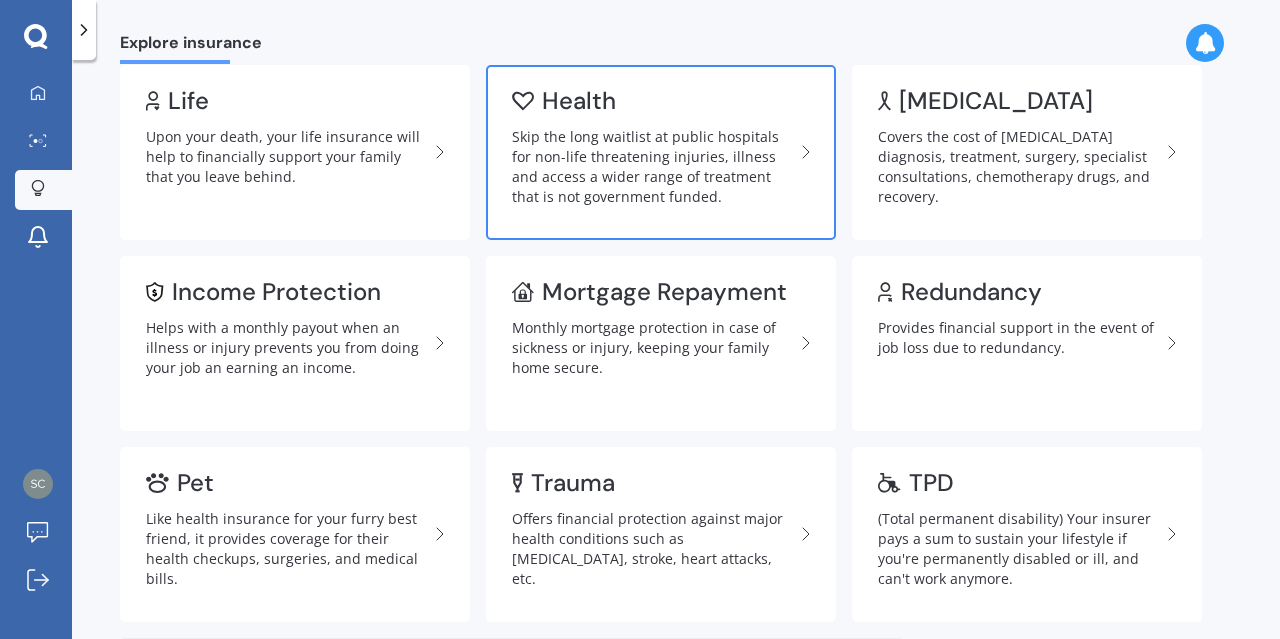 click on "Skip the long waitlist at public hospitals for non-life threatening injuries, illness and access a wider range of treatment that is not government funded." at bounding box center [653, 167] 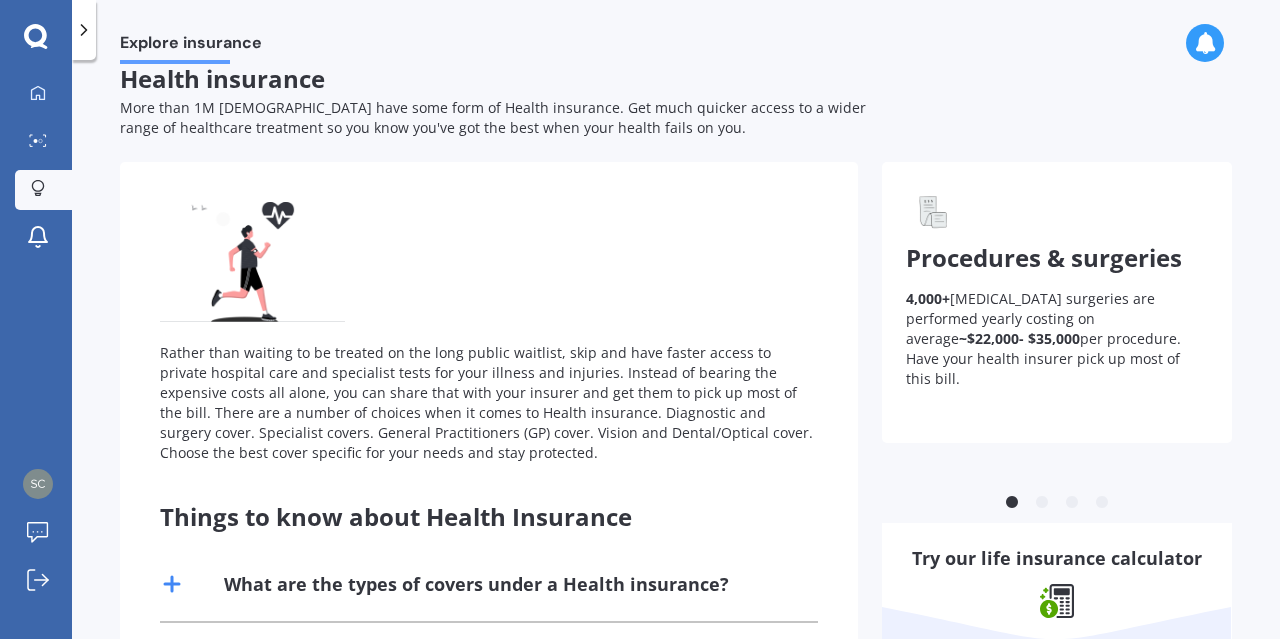 scroll, scrollTop: 0, scrollLeft: 0, axis: both 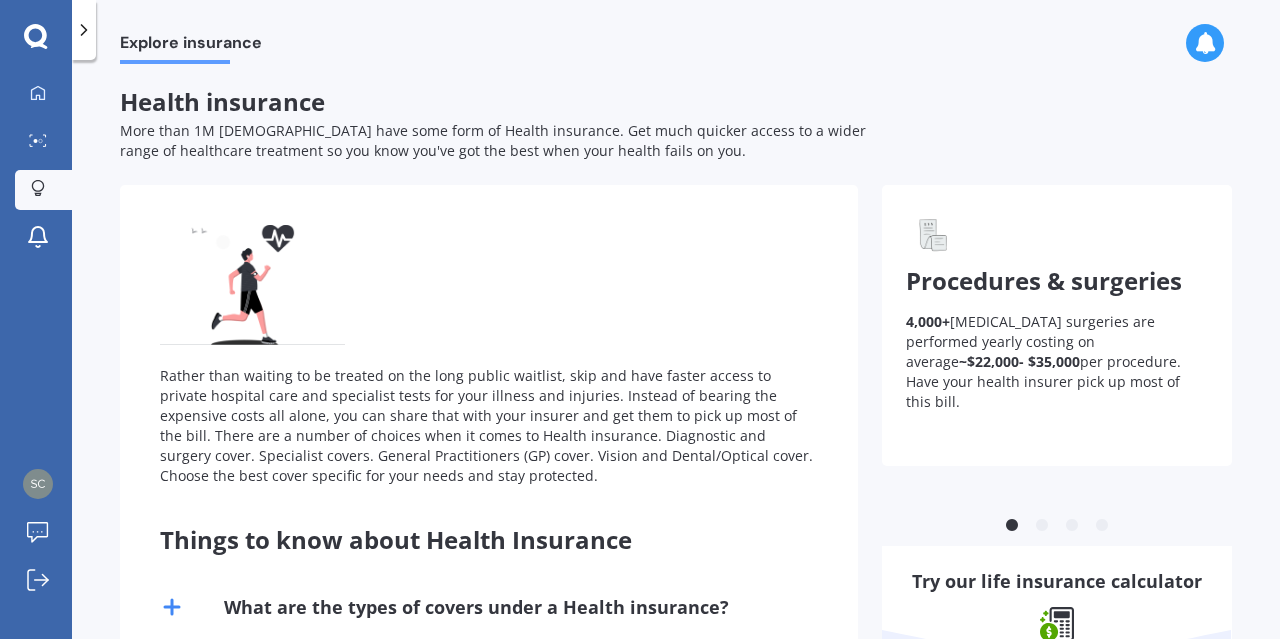 click on "Health insurance" at bounding box center [222, 101] 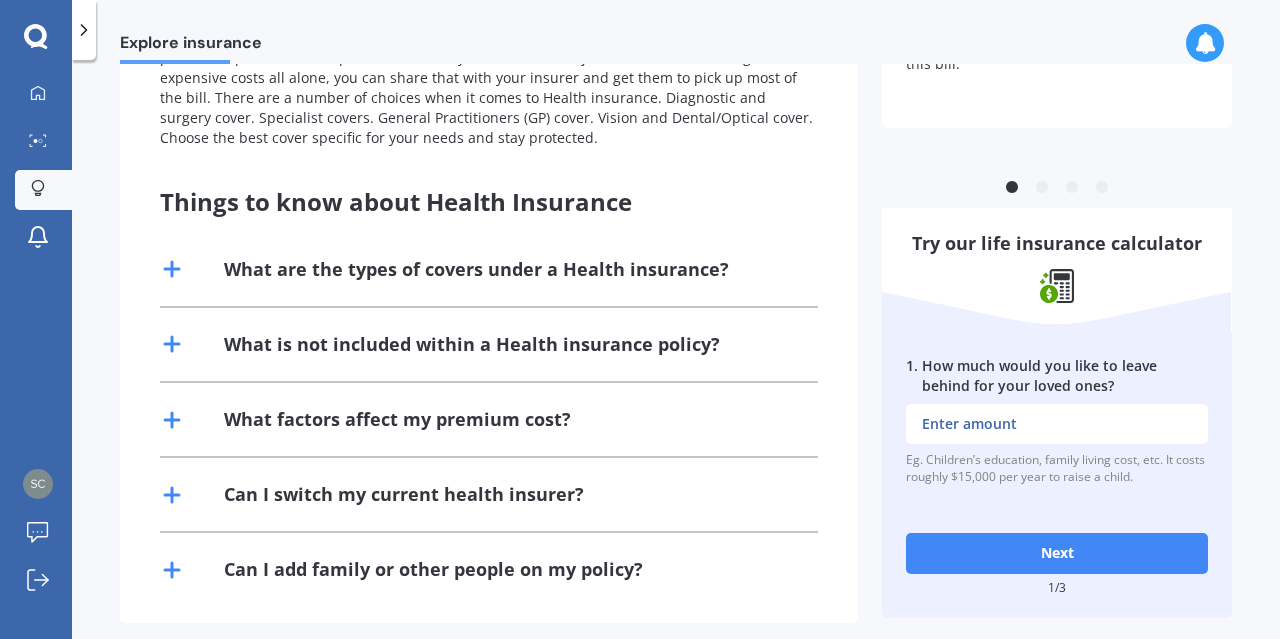 scroll, scrollTop: 356, scrollLeft: 0, axis: vertical 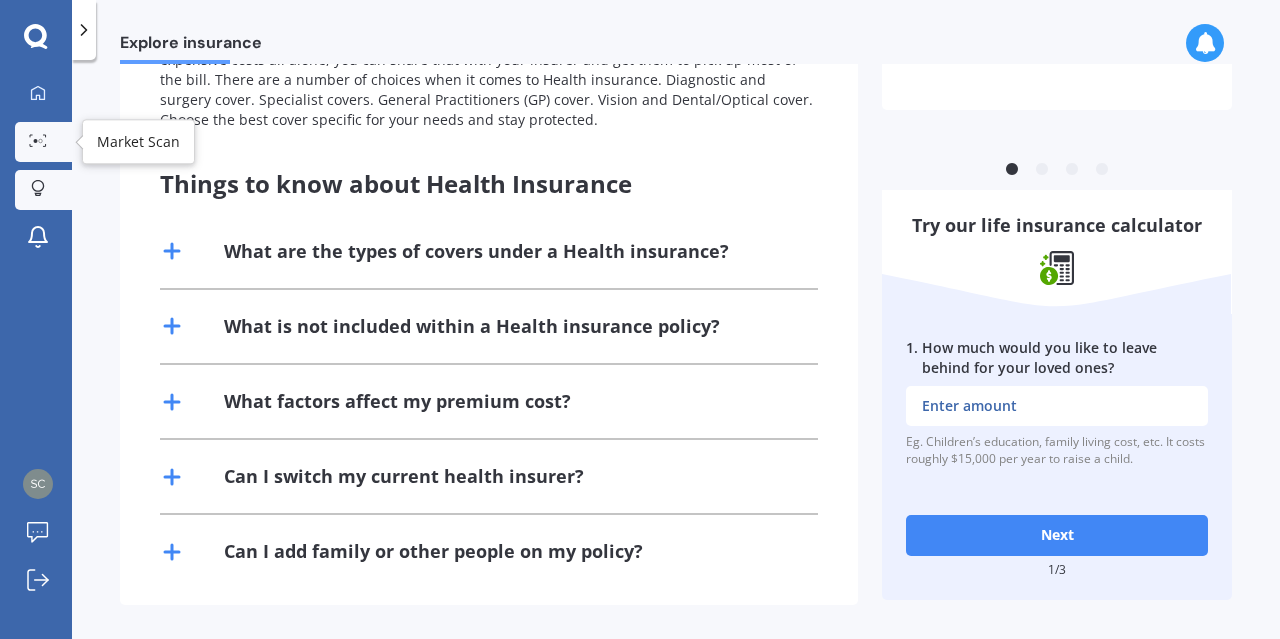 click 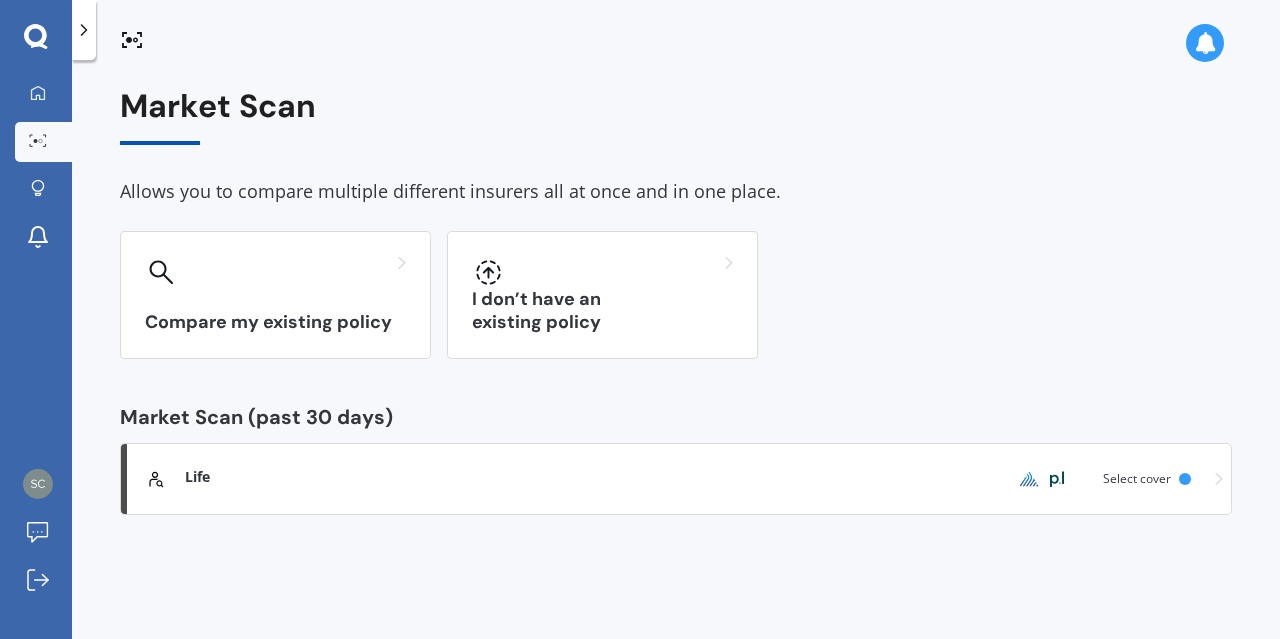 scroll, scrollTop: 0, scrollLeft: 0, axis: both 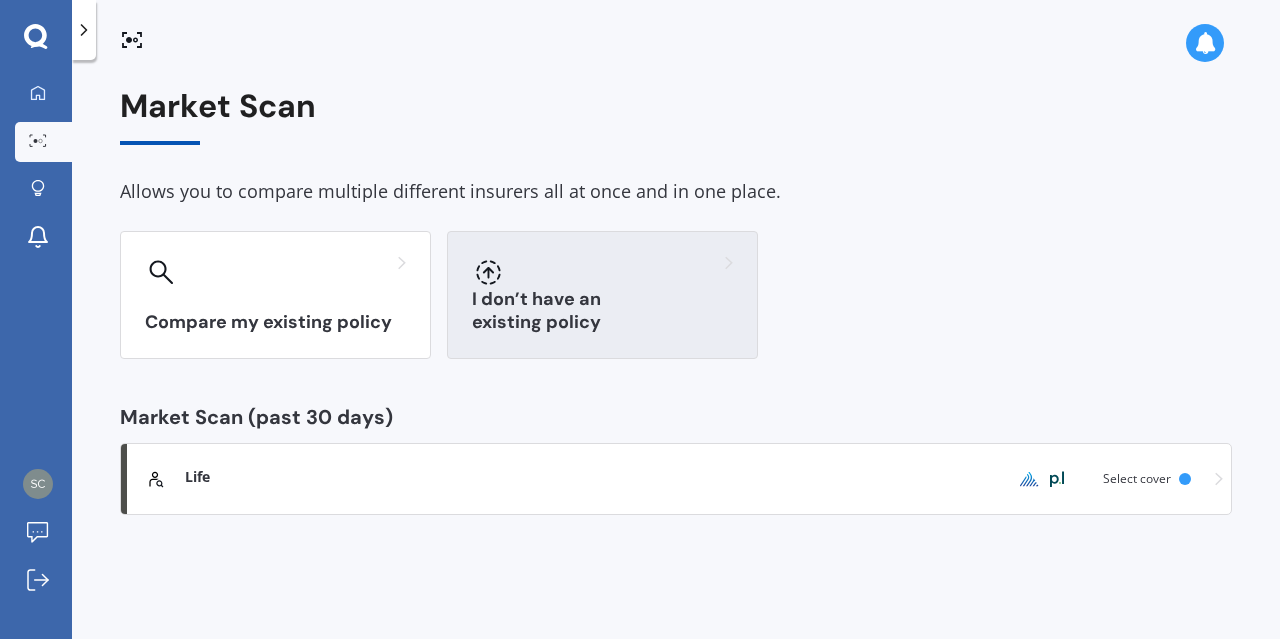 click at bounding box center [602, 272] 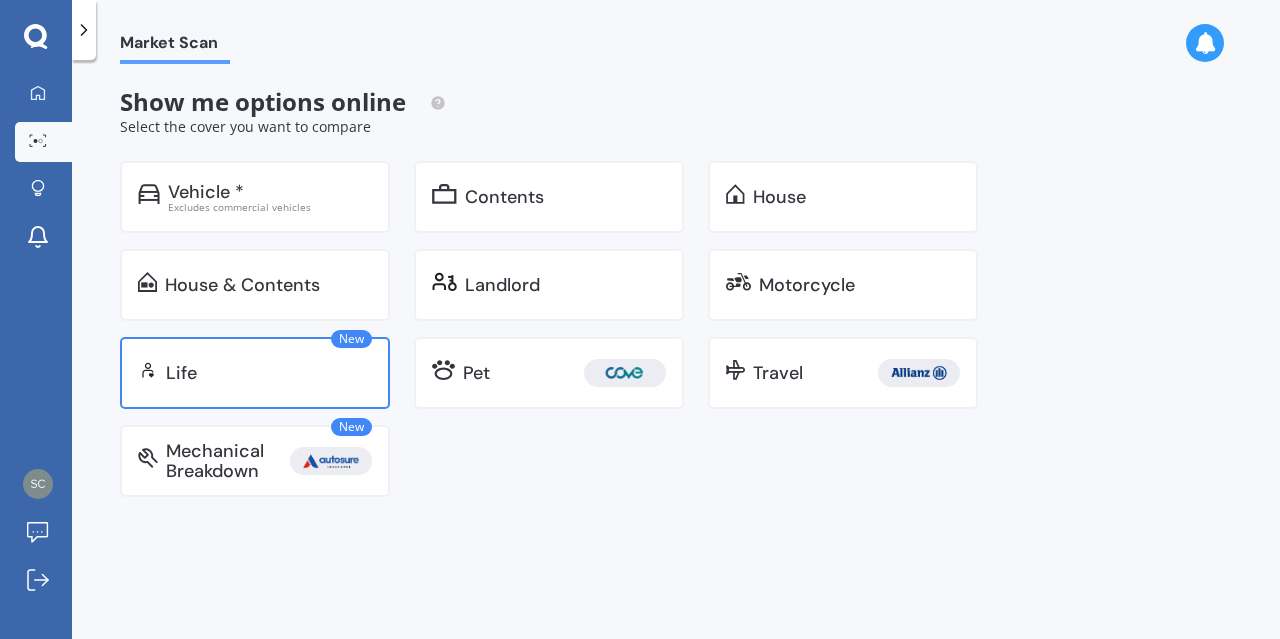 click on "Life" at bounding box center [269, 373] 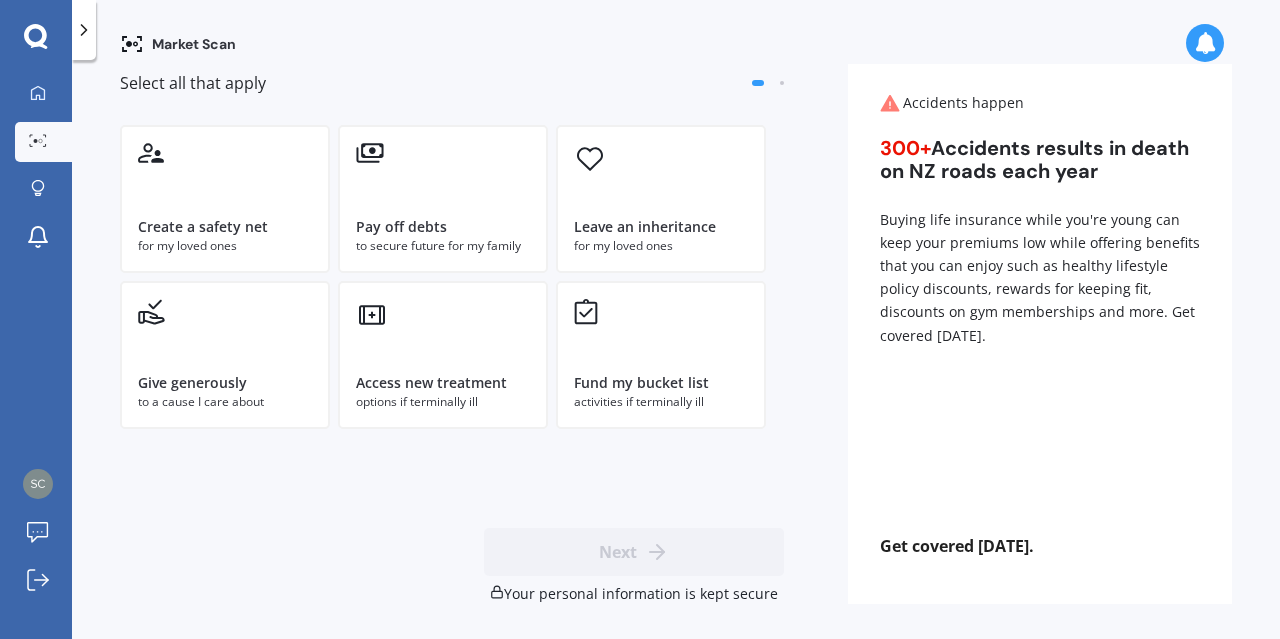 scroll, scrollTop: 0, scrollLeft: 0, axis: both 